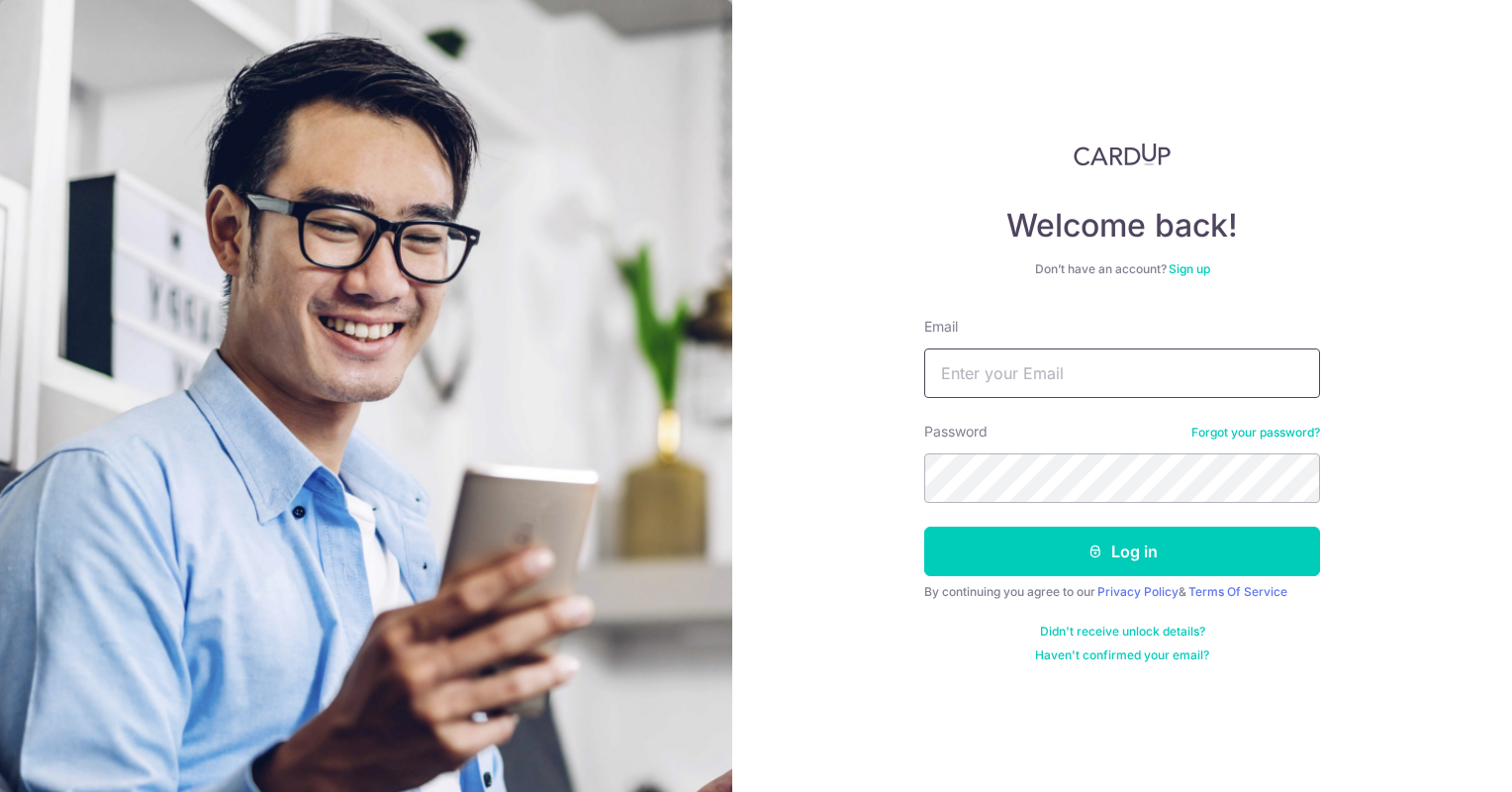 scroll, scrollTop: 0, scrollLeft: 0, axis: both 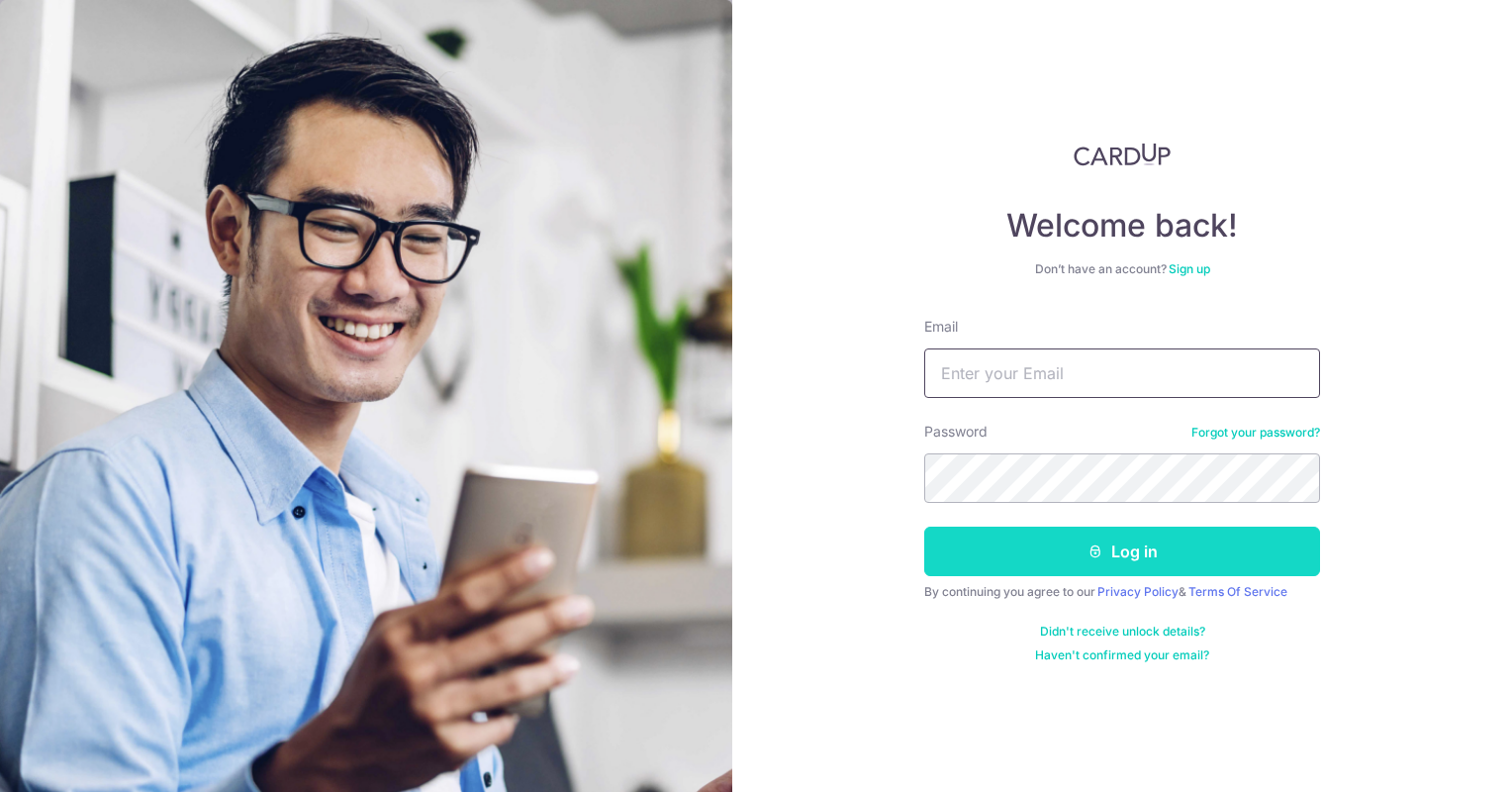 type on "[EMAIL]" 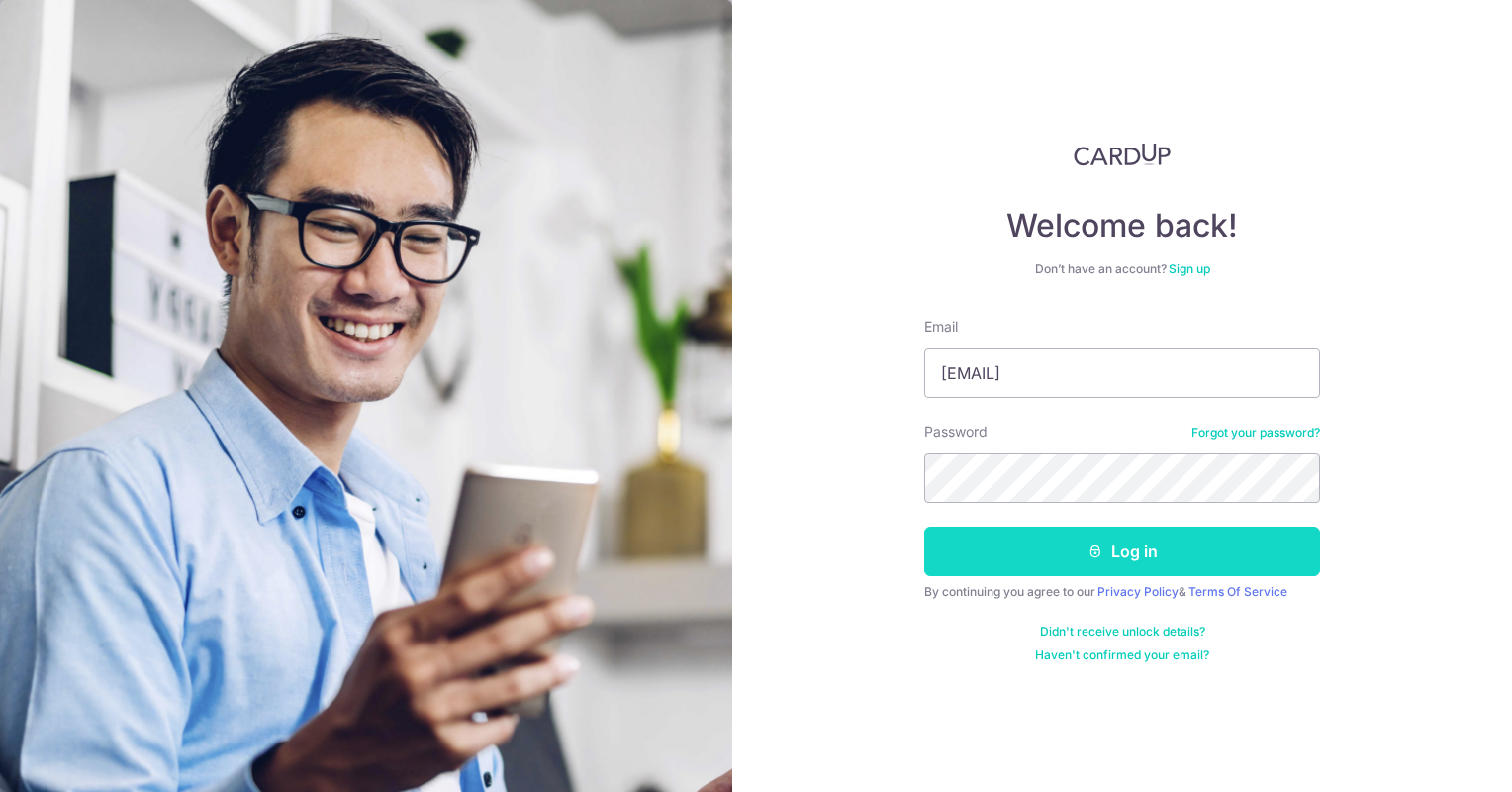 click on "Log in" at bounding box center [1122, 551] 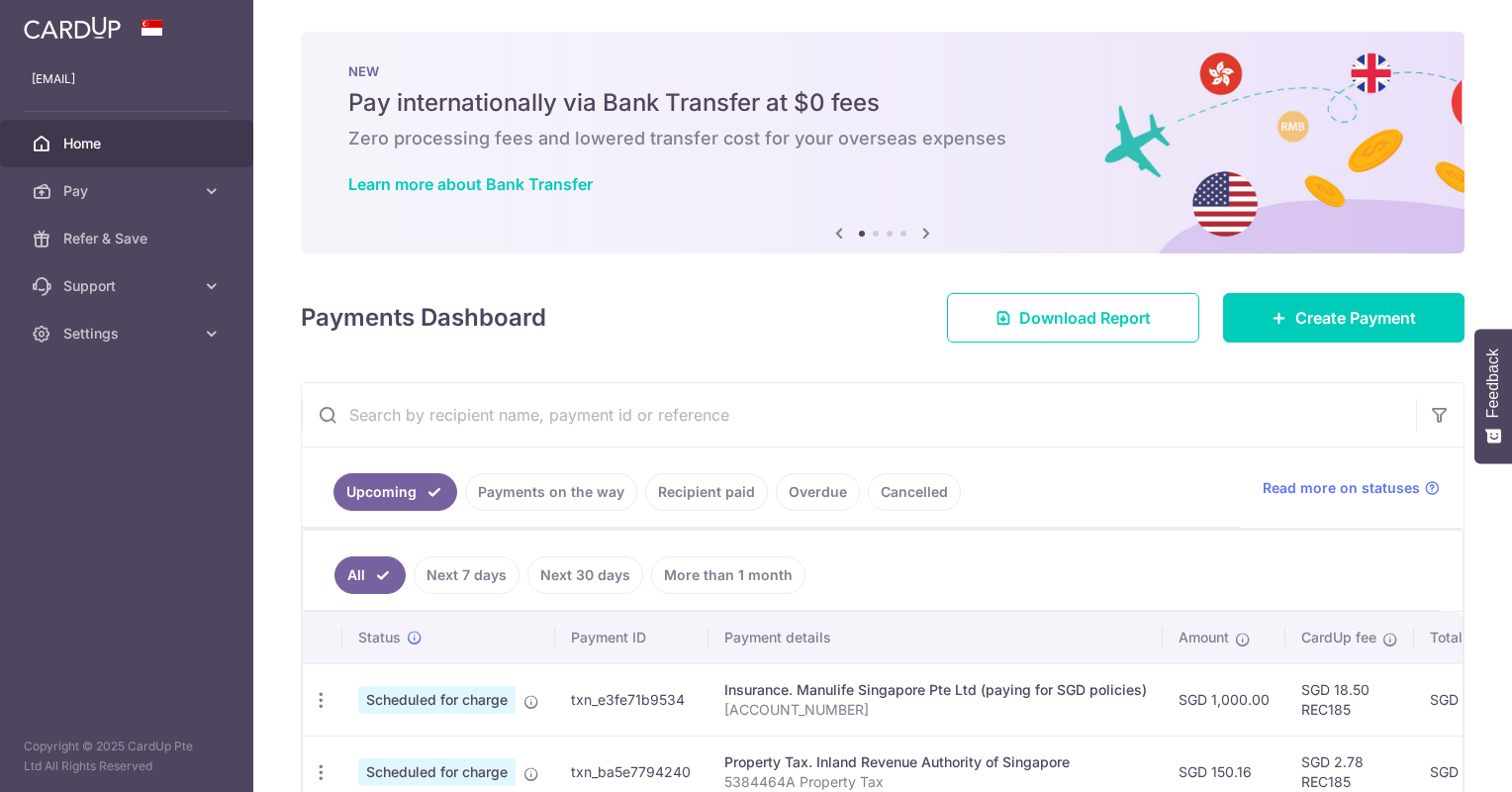 scroll, scrollTop: 0, scrollLeft: 0, axis: both 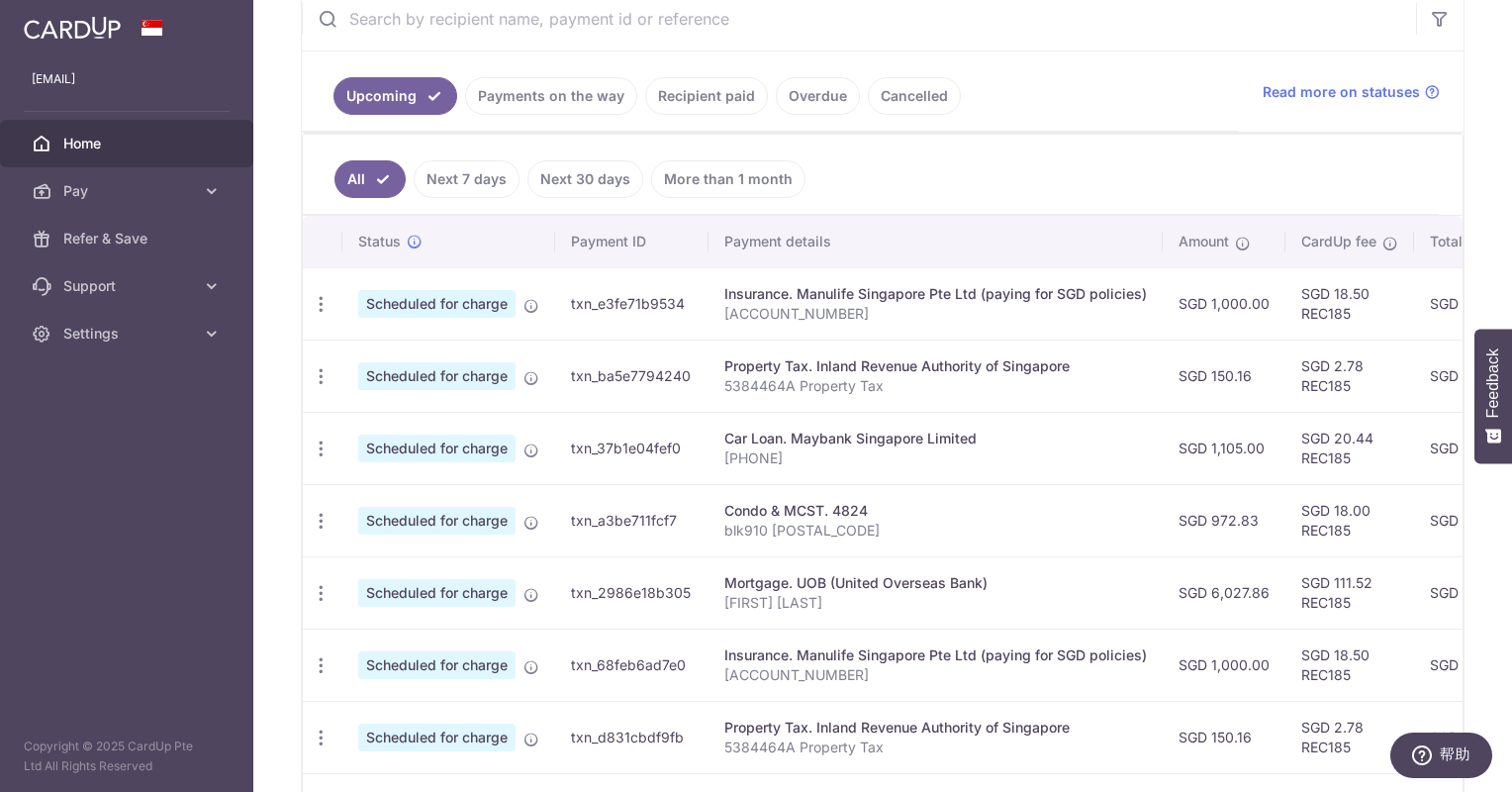 drag, startPoint x: 1208, startPoint y: 440, endPoint x: 1275, endPoint y: 443, distance: 67.06713 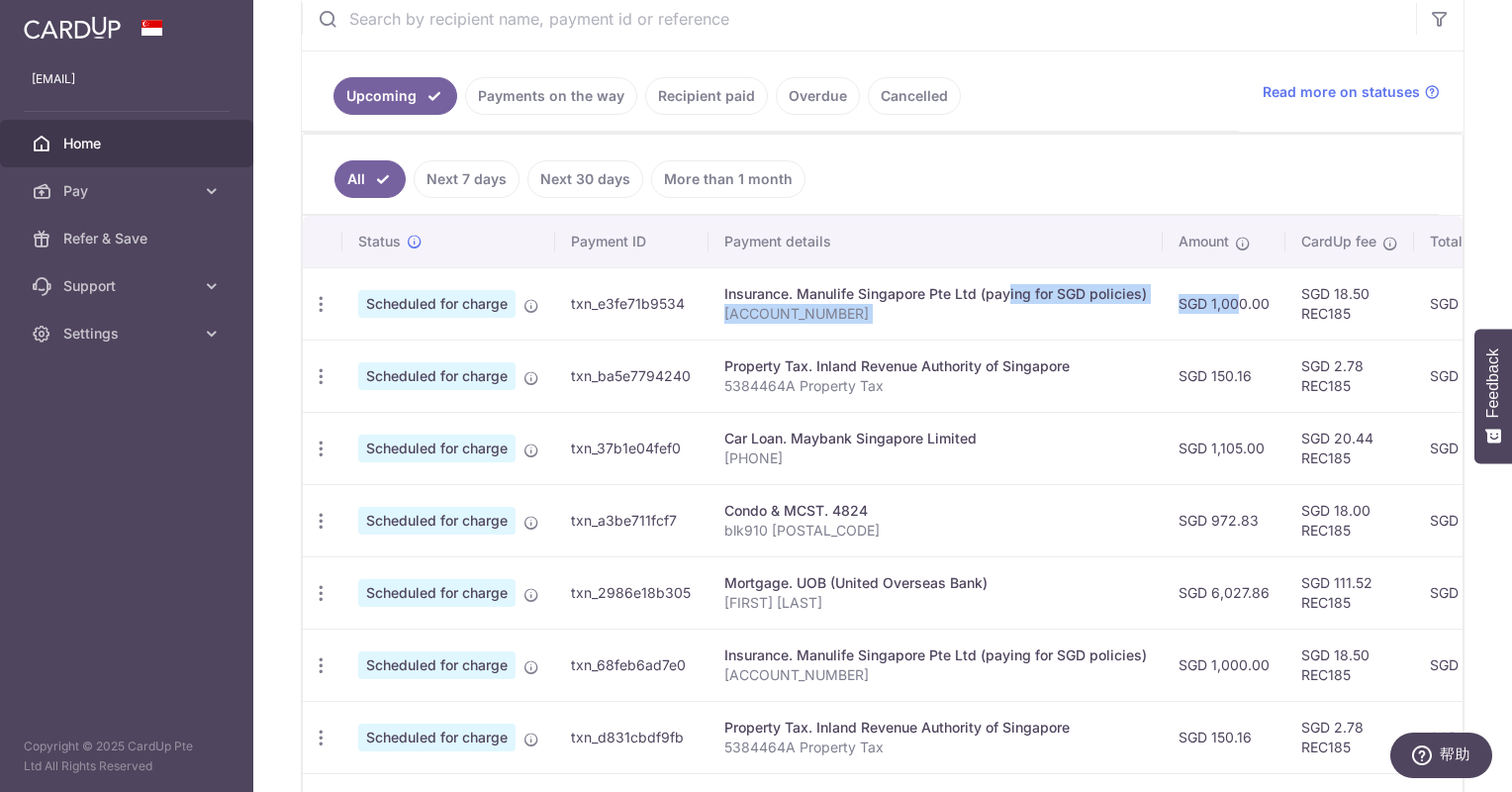 drag, startPoint x: 1212, startPoint y: 297, endPoint x: 979, endPoint y: 294, distance: 233.01931 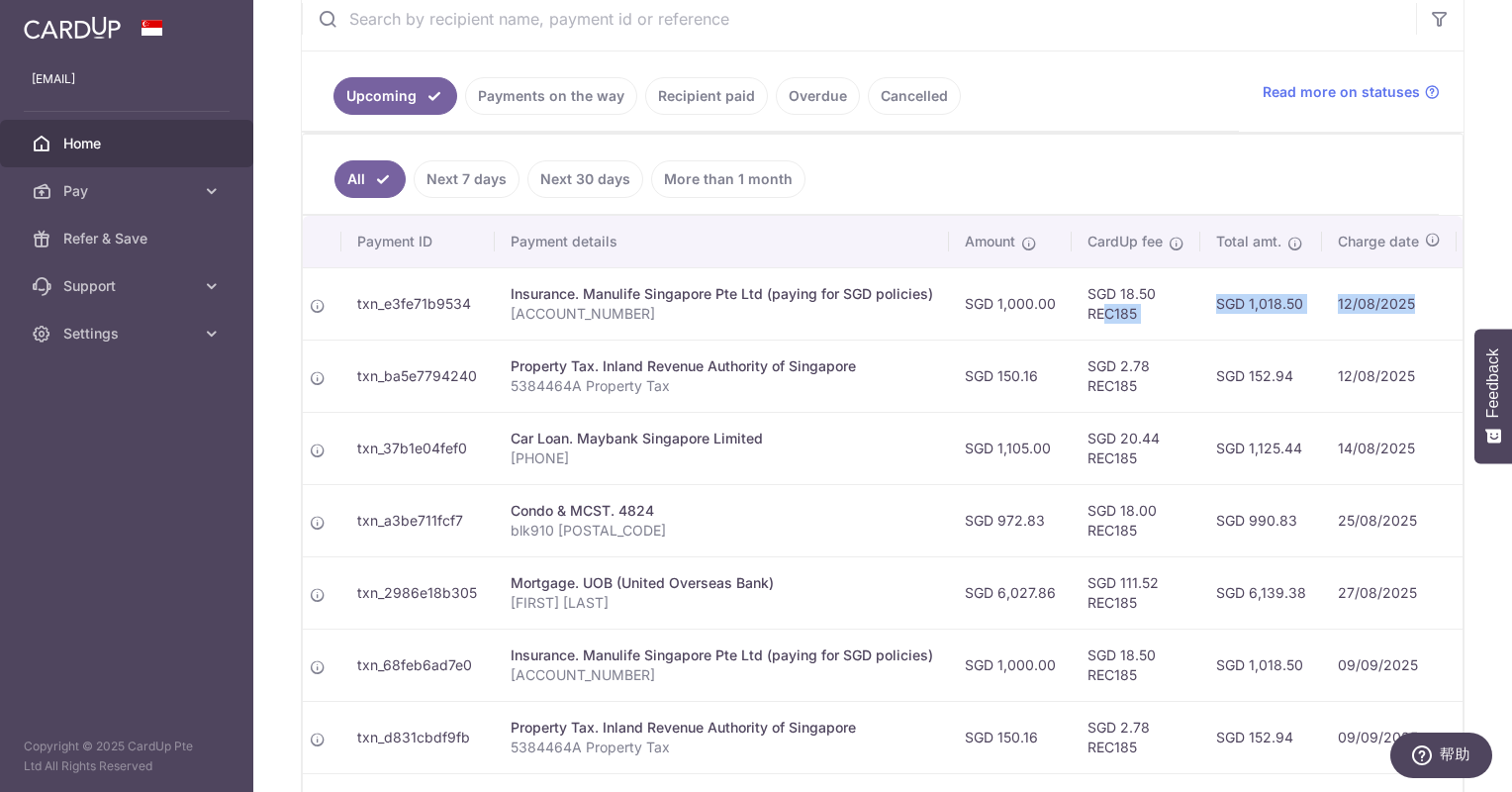 drag, startPoint x: 1311, startPoint y: 305, endPoint x: 1436, endPoint y: 297, distance: 125.255738 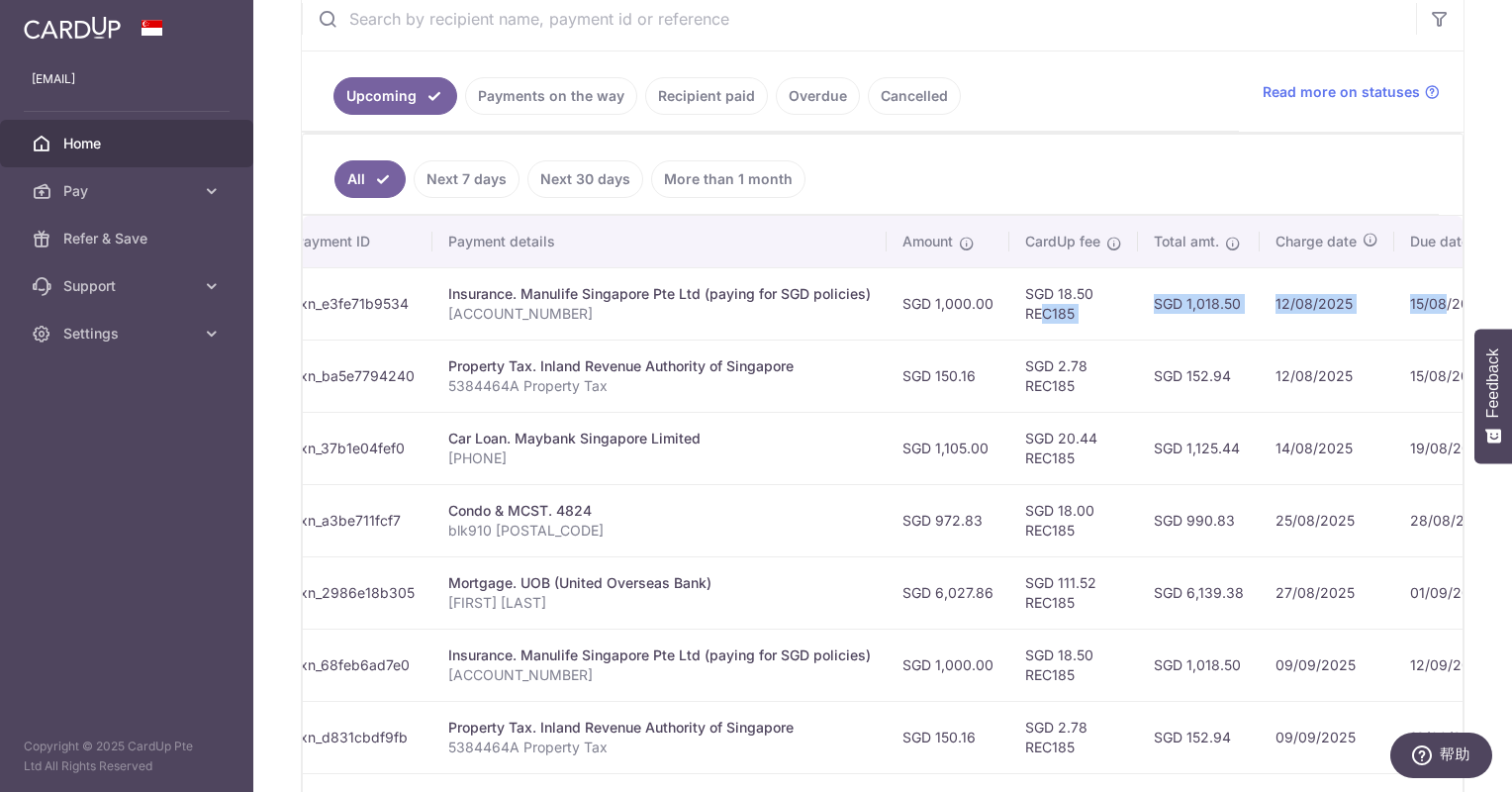 drag, startPoint x: 984, startPoint y: 440, endPoint x: 913, endPoint y: 440, distance: 71 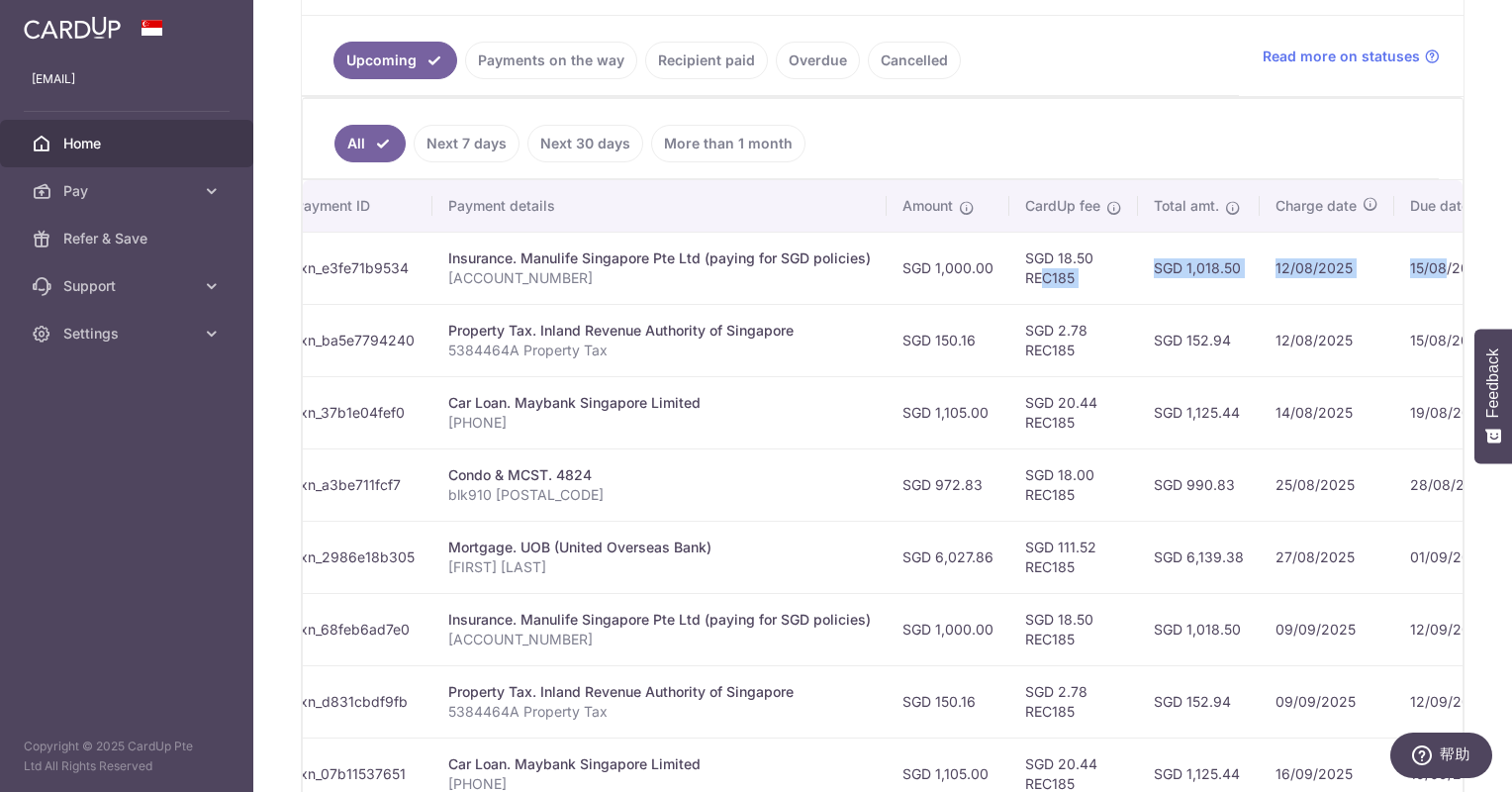 scroll, scrollTop: 495, scrollLeft: 0, axis: vertical 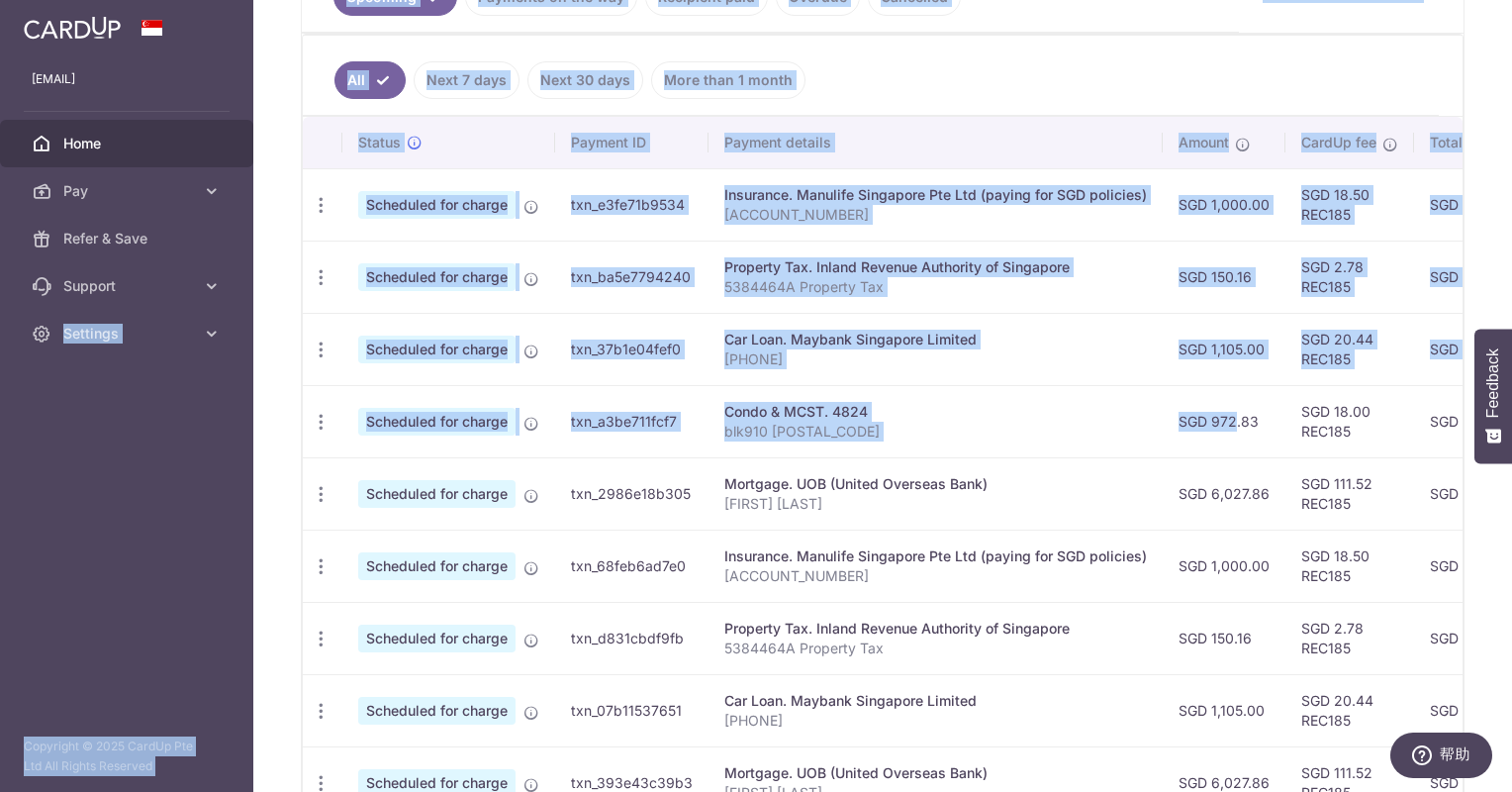 drag, startPoint x: 934, startPoint y: 411, endPoint x: -4, endPoint y: 398, distance: 938.0901 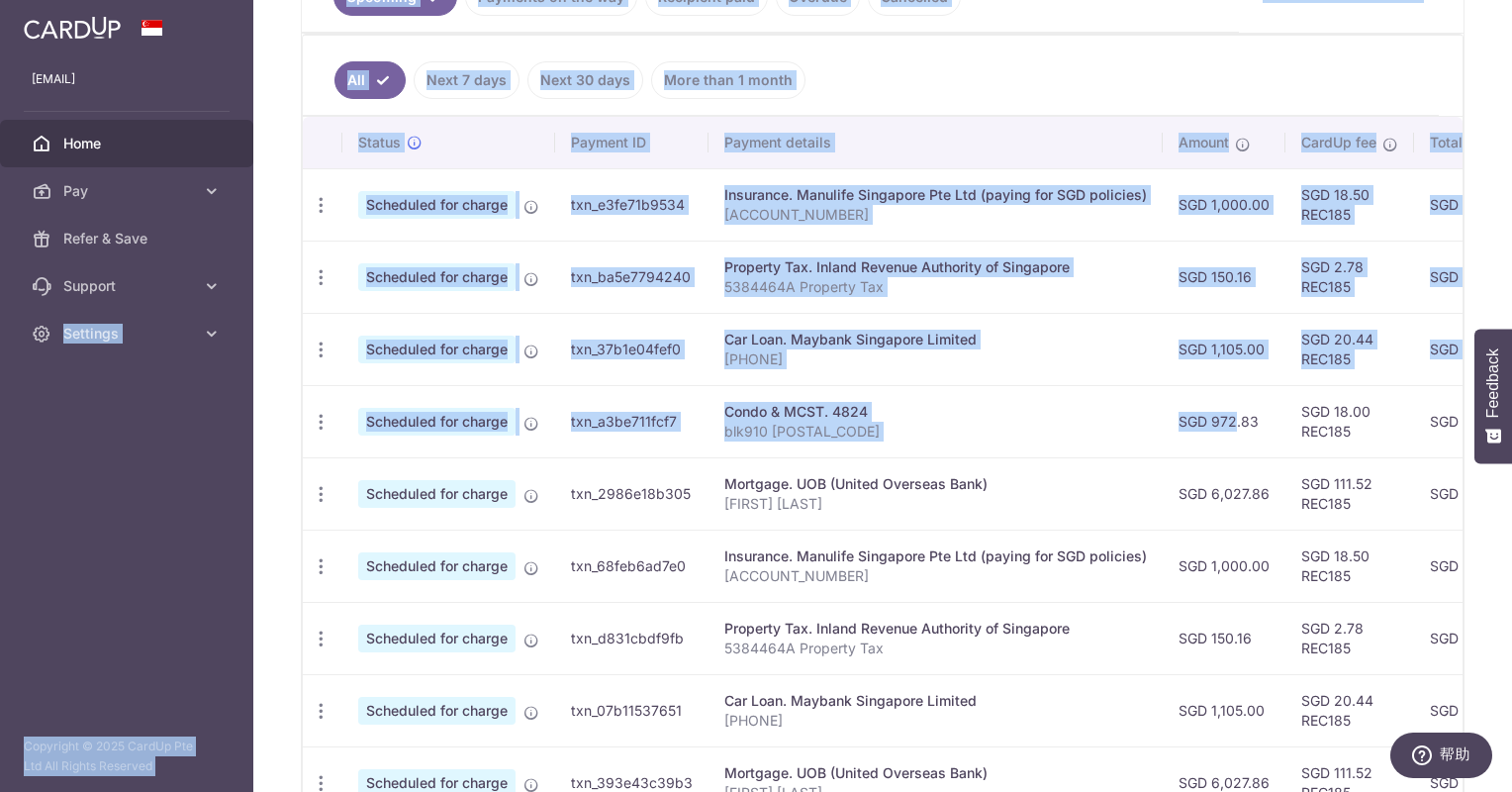 click on "txn_a3be711fcf7" at bounding box center (631, 421) 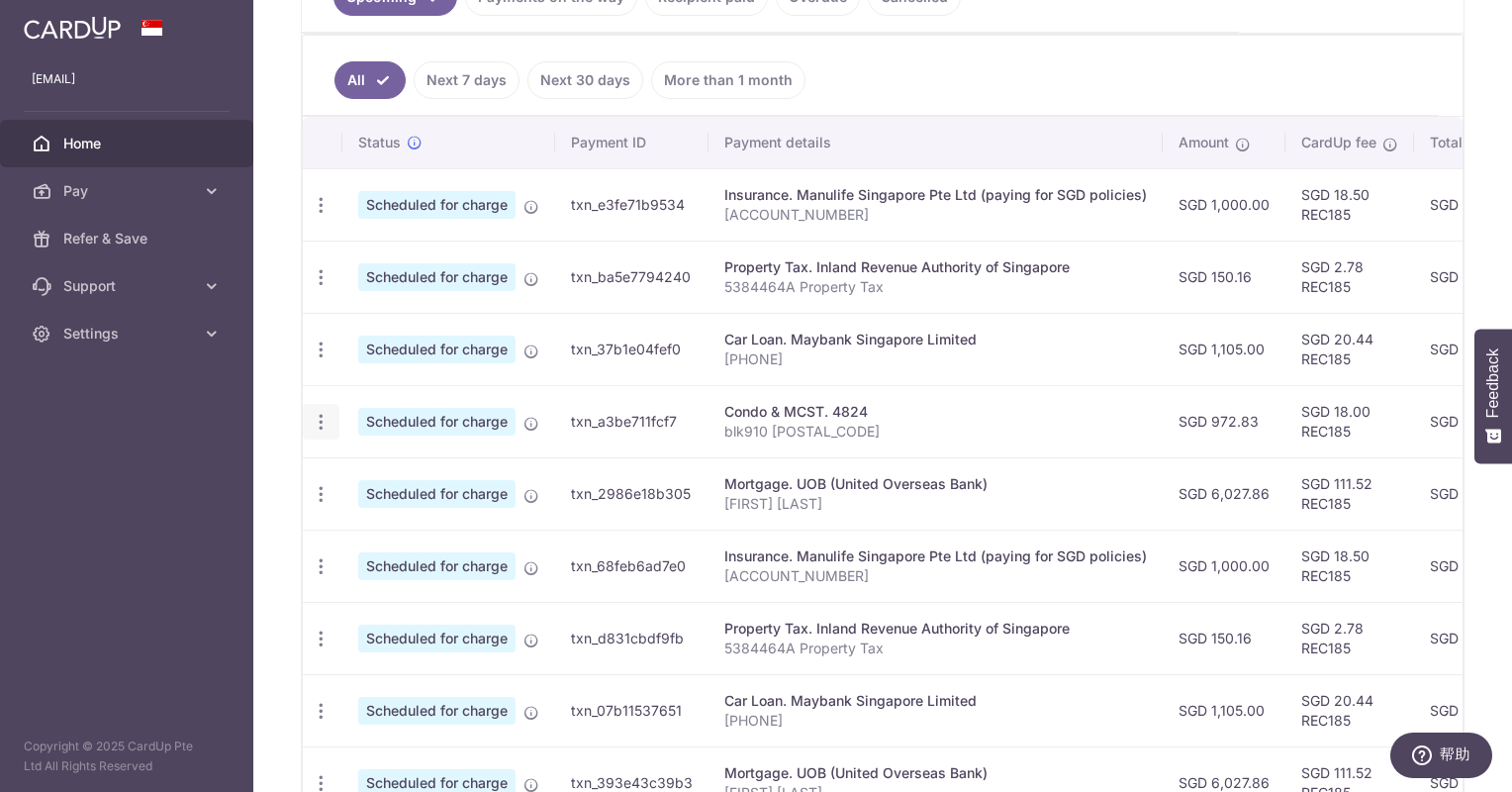 click at bounding box center (321, 205) 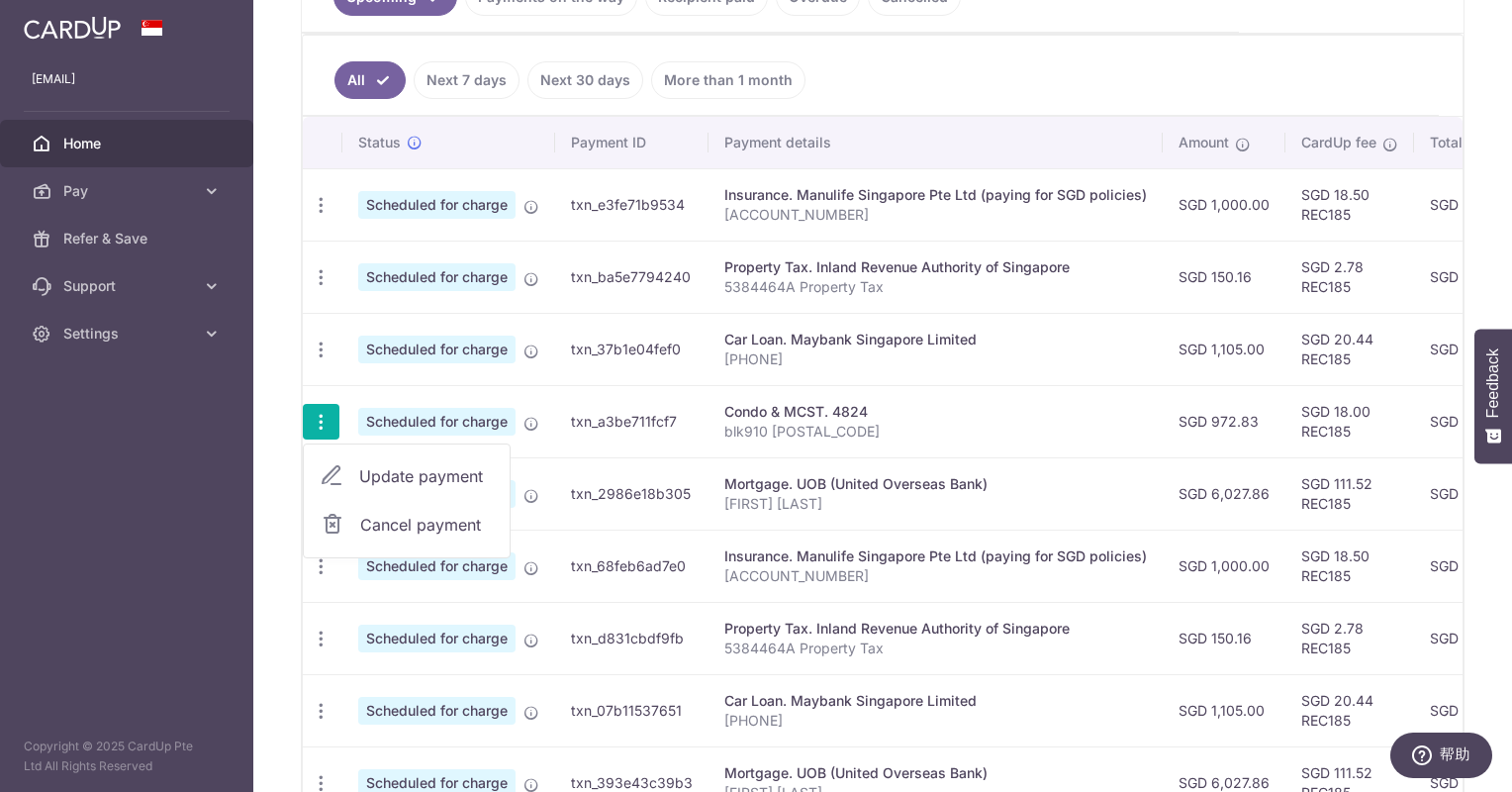 click on "Update payment" at bounding box center [426, 476] 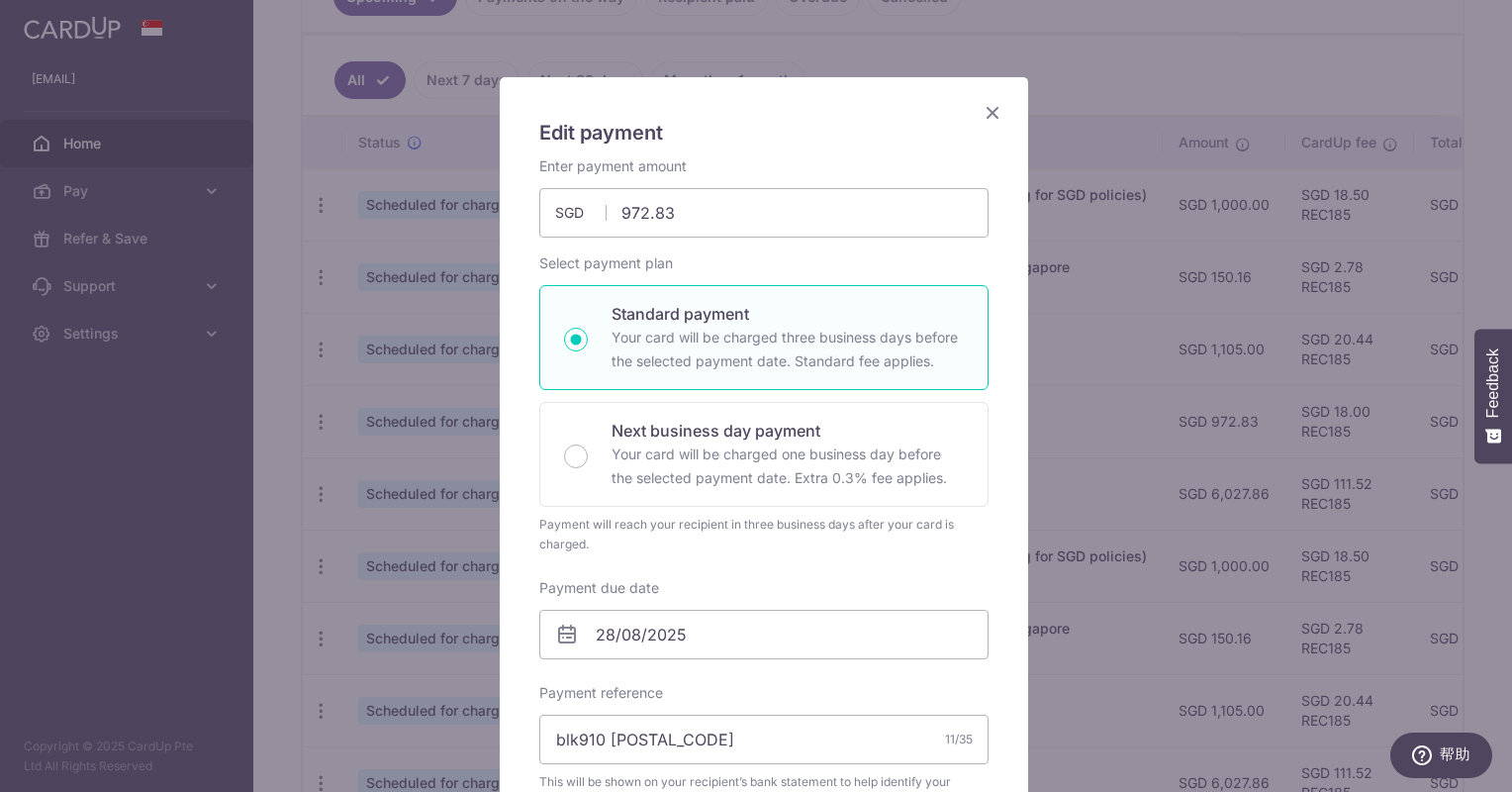 scroll, scrollTop: 99, scrollLeft: 0, axis: vertical 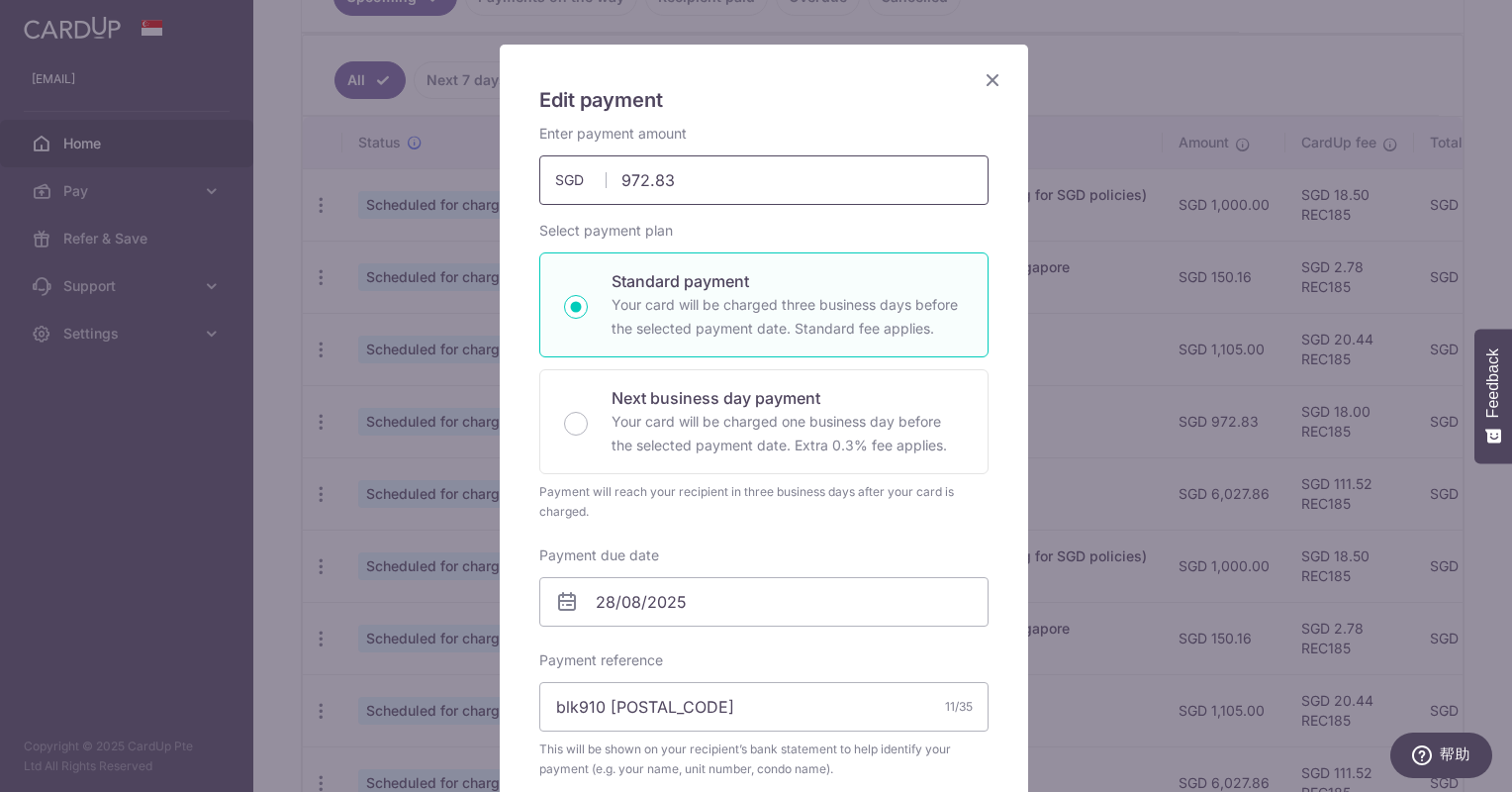 drag, startPoint x: 606, startPoint y: 179, endPoint x: 585, endPoint y: 179, distance: 21 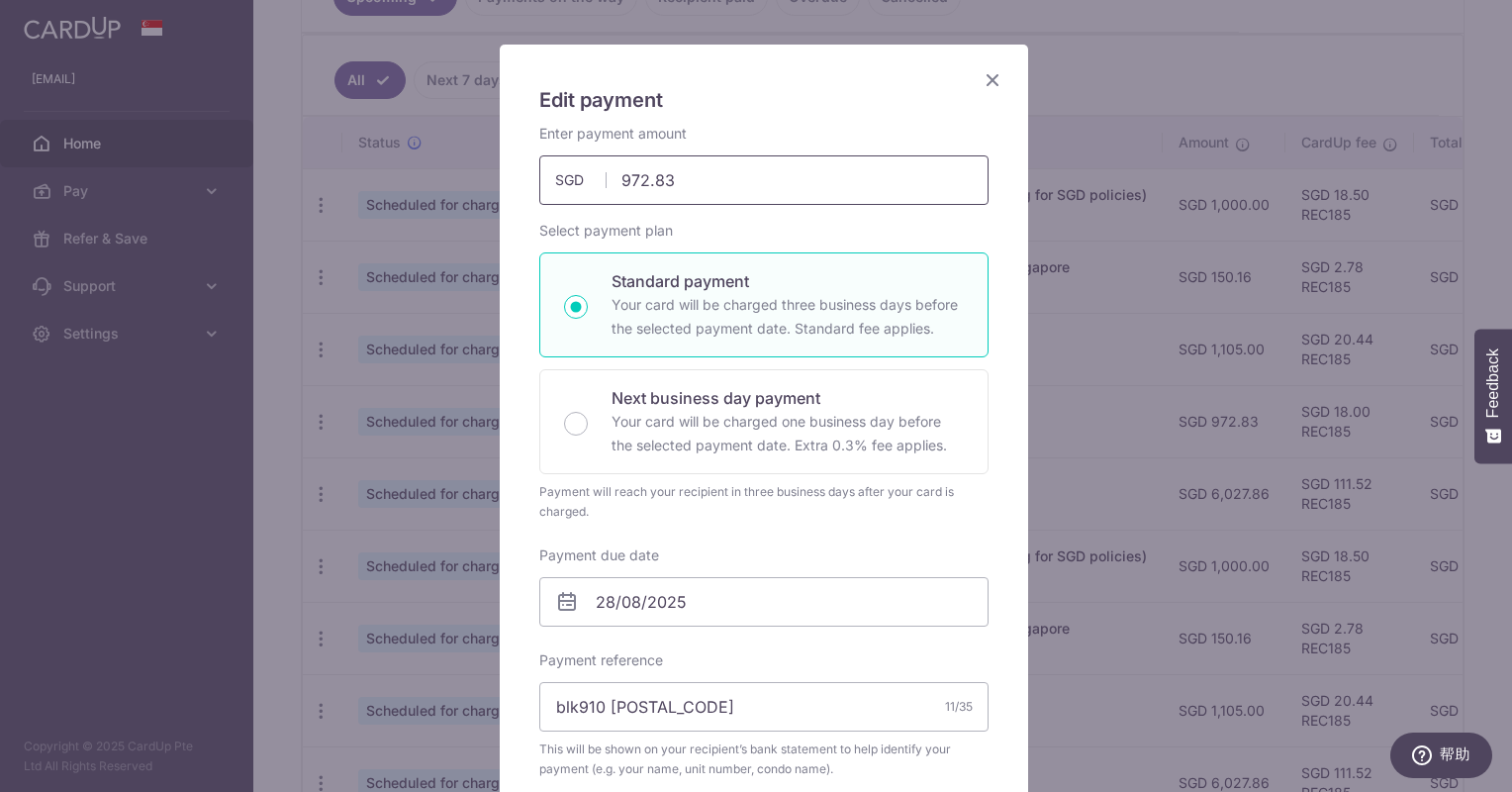 click on "972.83
972.83
SGD" at bounding box center (764, 180) 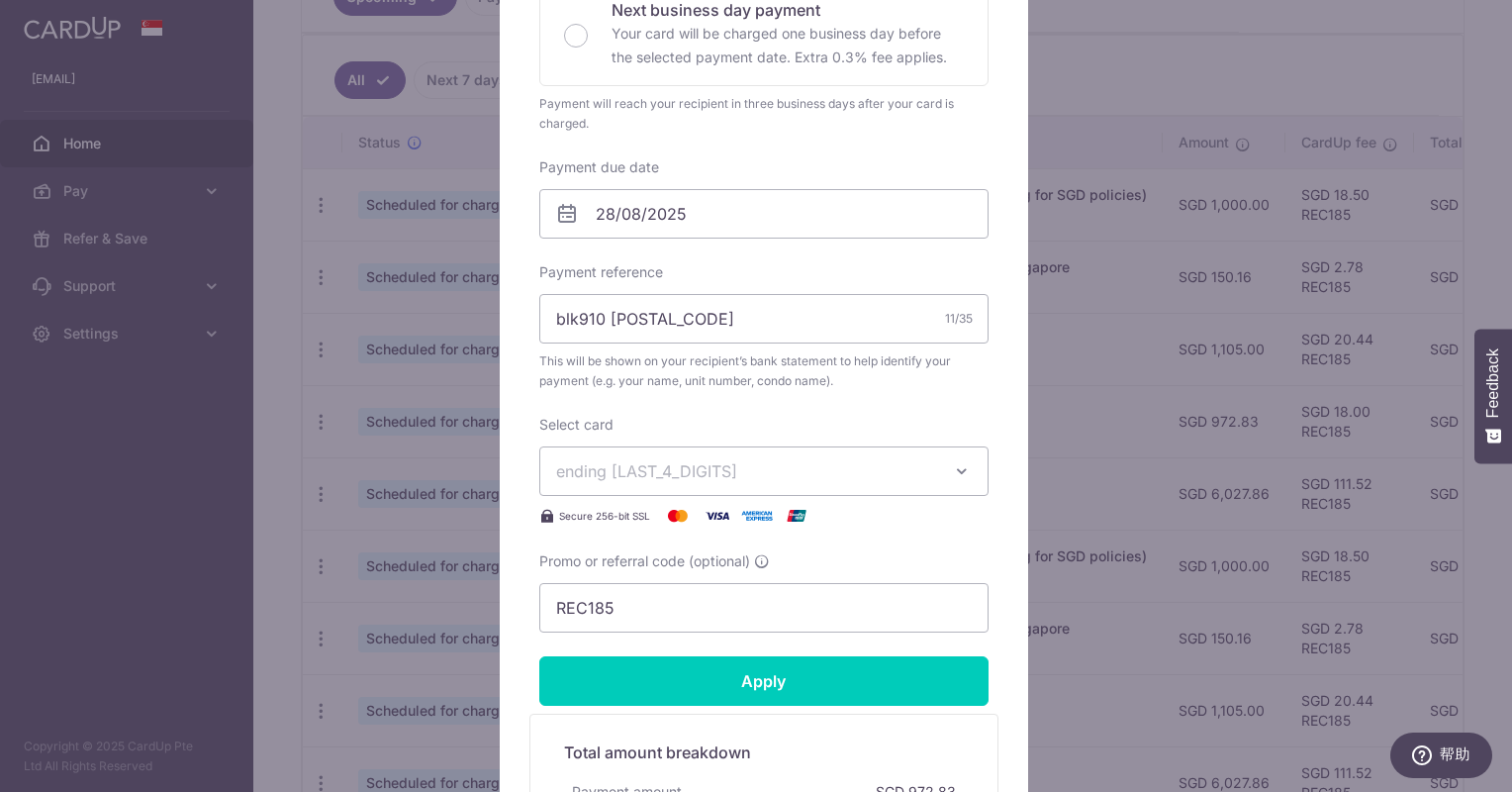 scroll, scrollTop: 495, scrollLeft: 0, axis: vertical 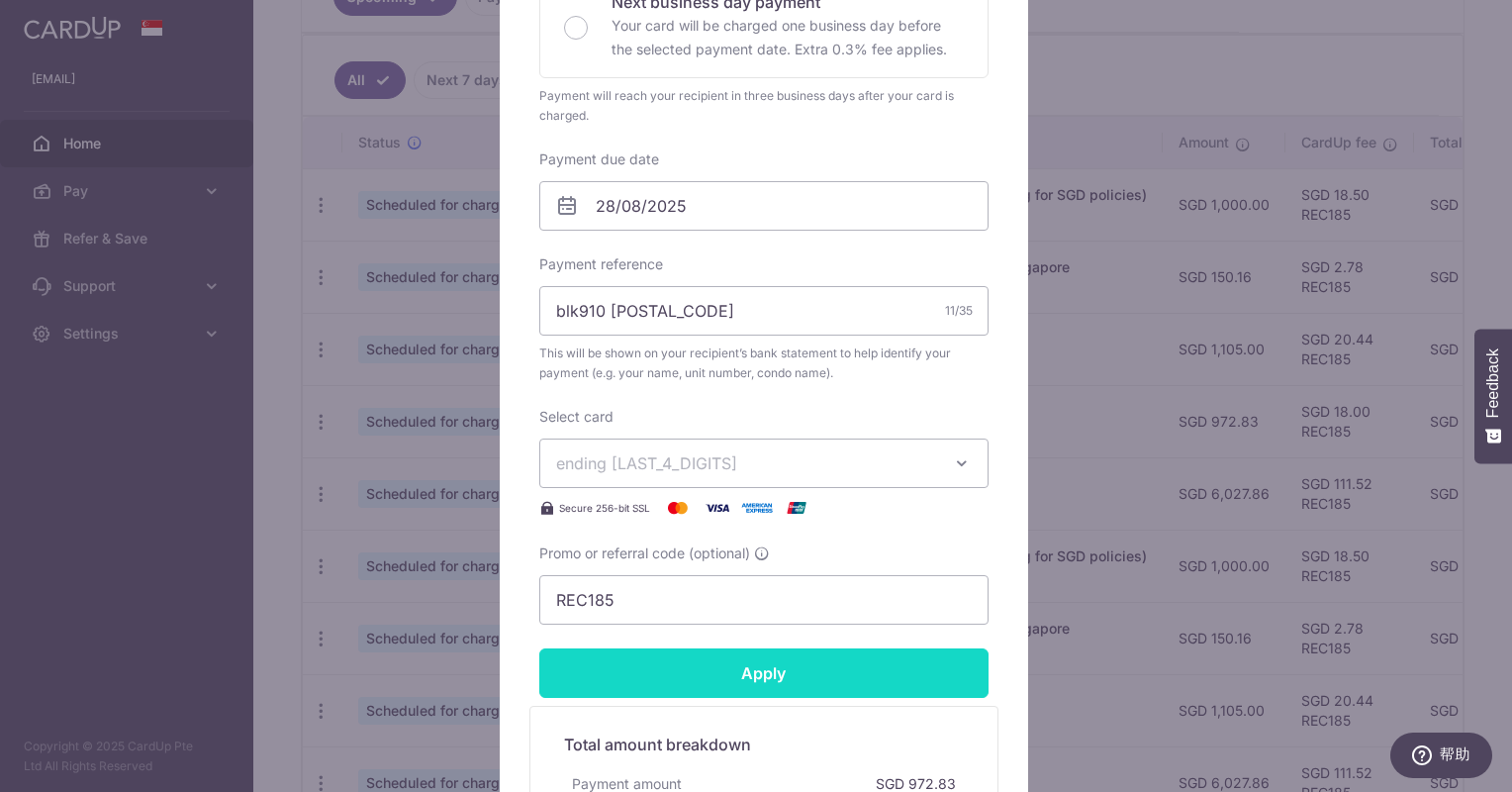 type on "1,111.80" 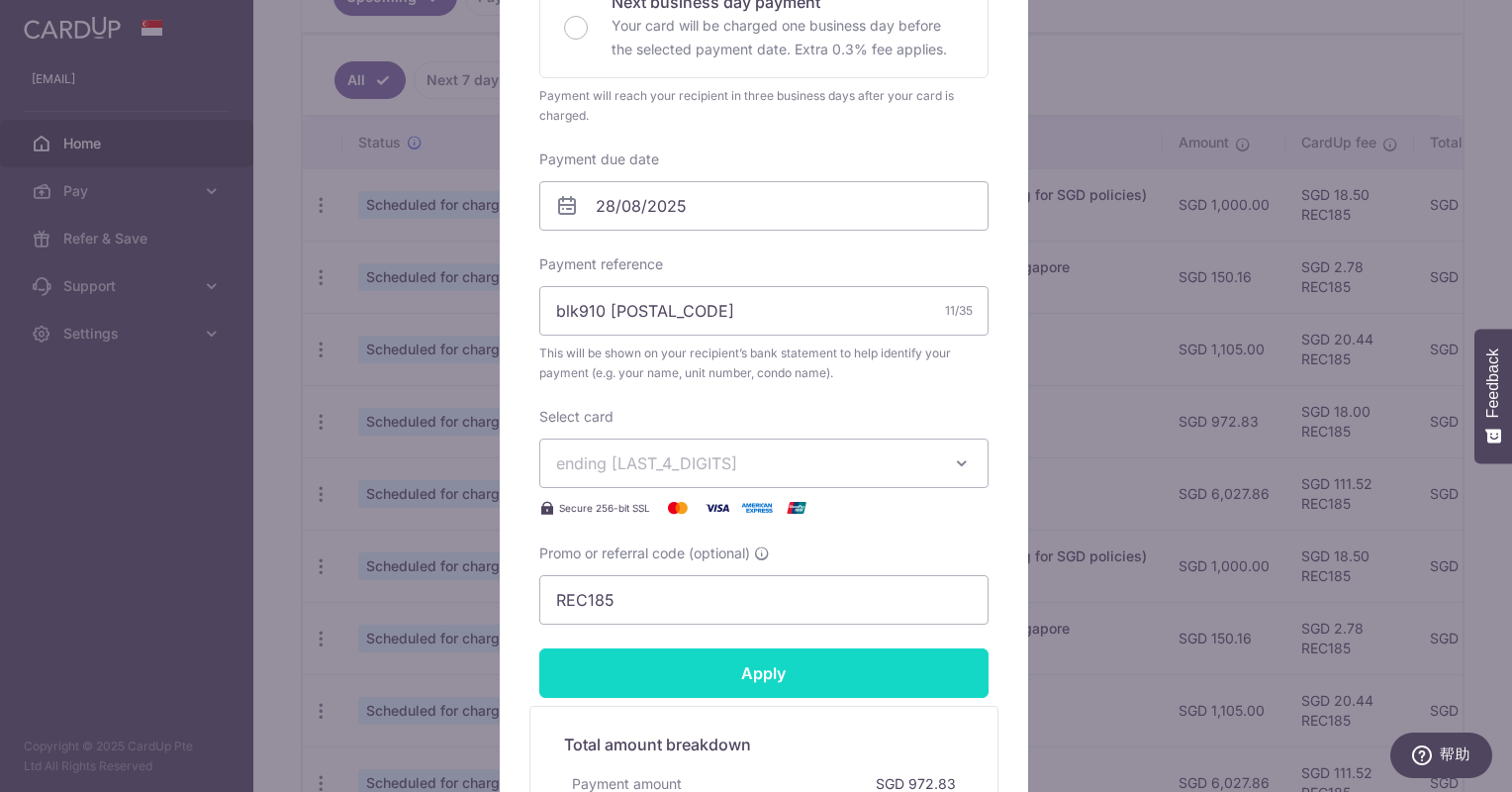 click on "By clicking apply,  you will make changes to all   payments to  [ACCOUNT_NUMBER]  scheduled from
.
By clicking below, you confirm you are editing this payment to  [ACCOUNT_NUMBER]  on
28/08/2025 .
Enter payment amount
1,111.80
1111.80
SGD" at bounding box center (764, 327) 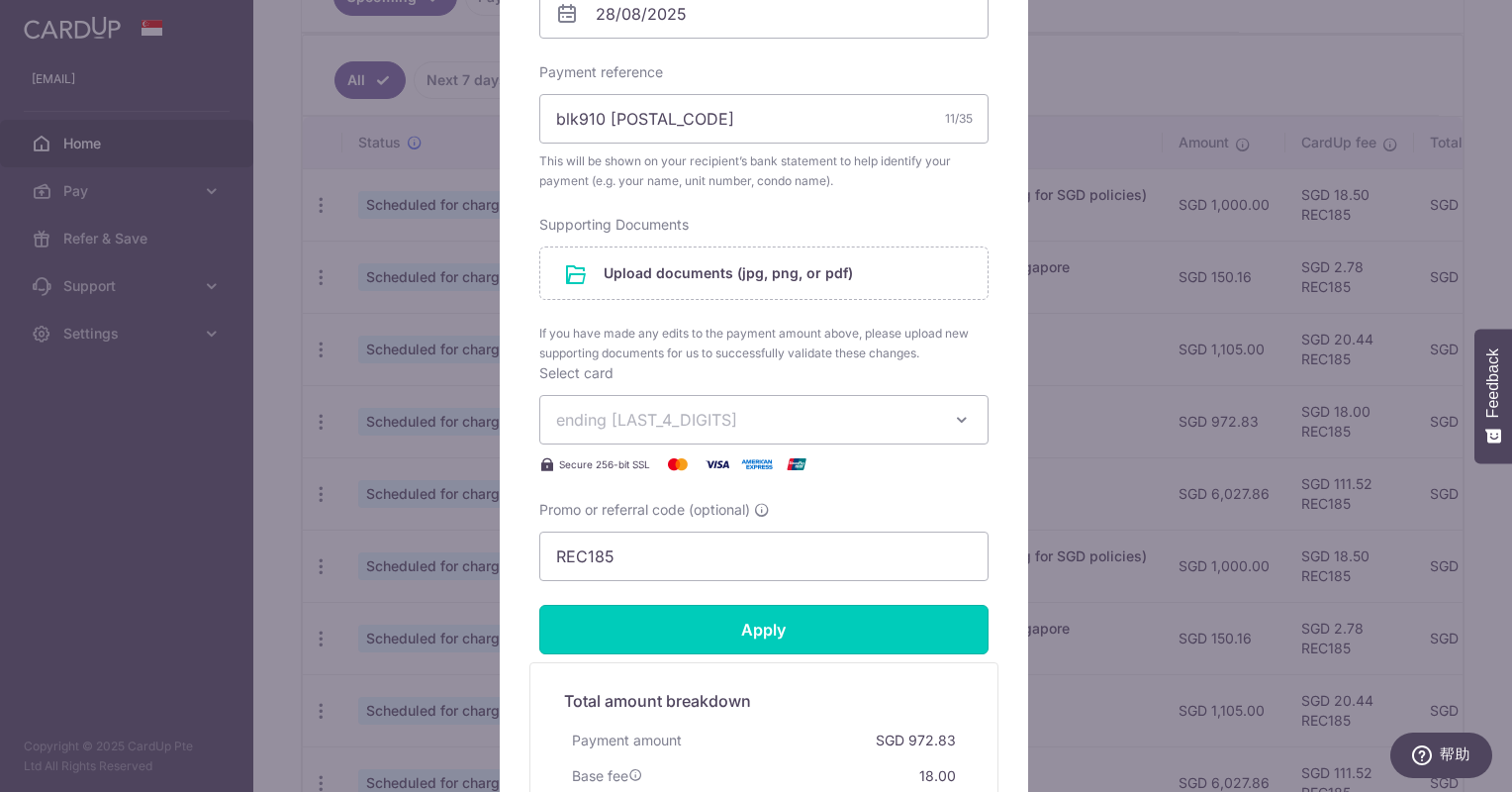 scroll, scrollTop: 958, scrollLeft: 0, axis: vertical 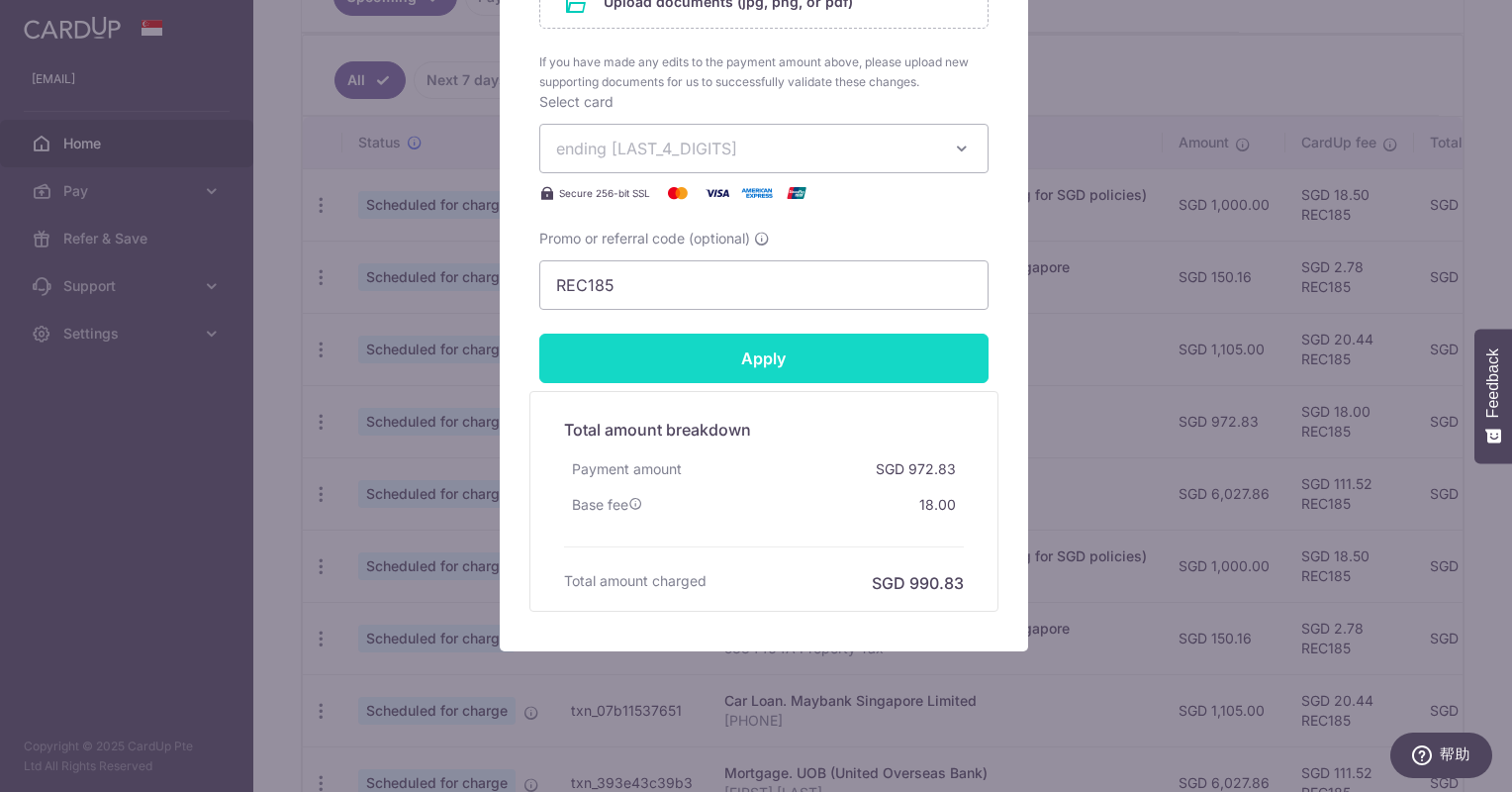click on "Apply" at bounding box center (764, 358) 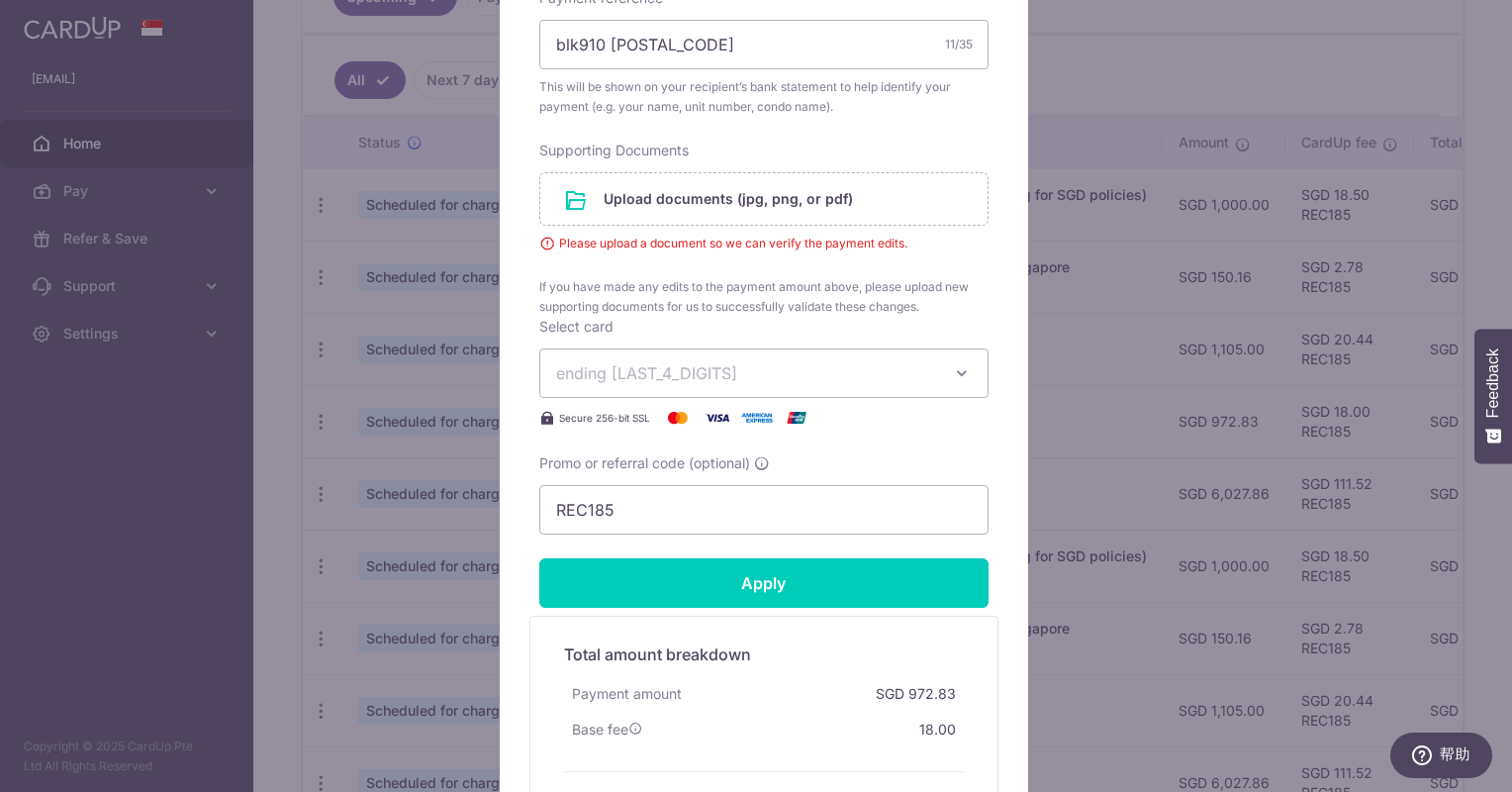 scroll, scrollTop: 760, scrollLeft: 0, axis: vertical 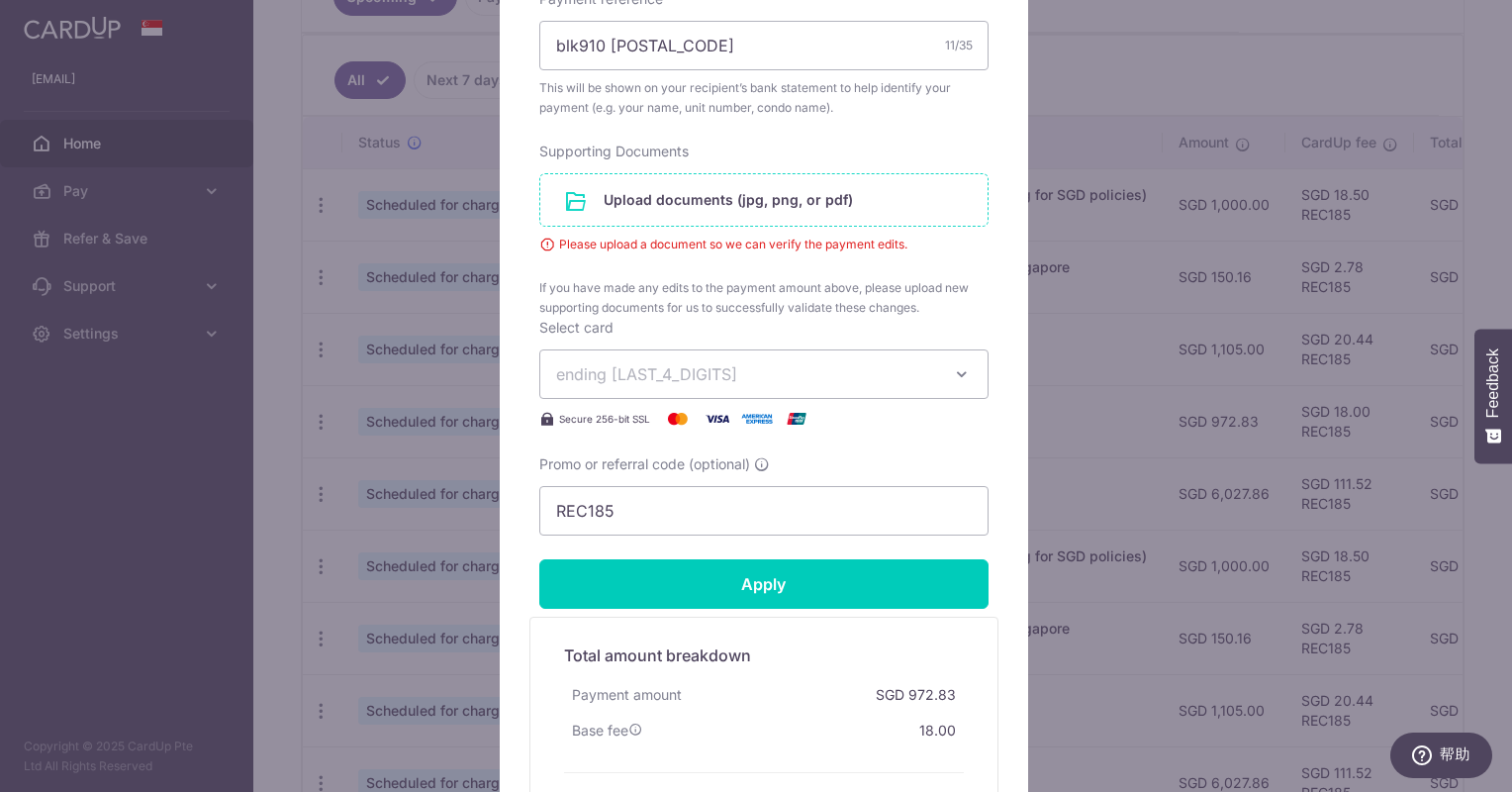 click at bounding box center (764, 200) 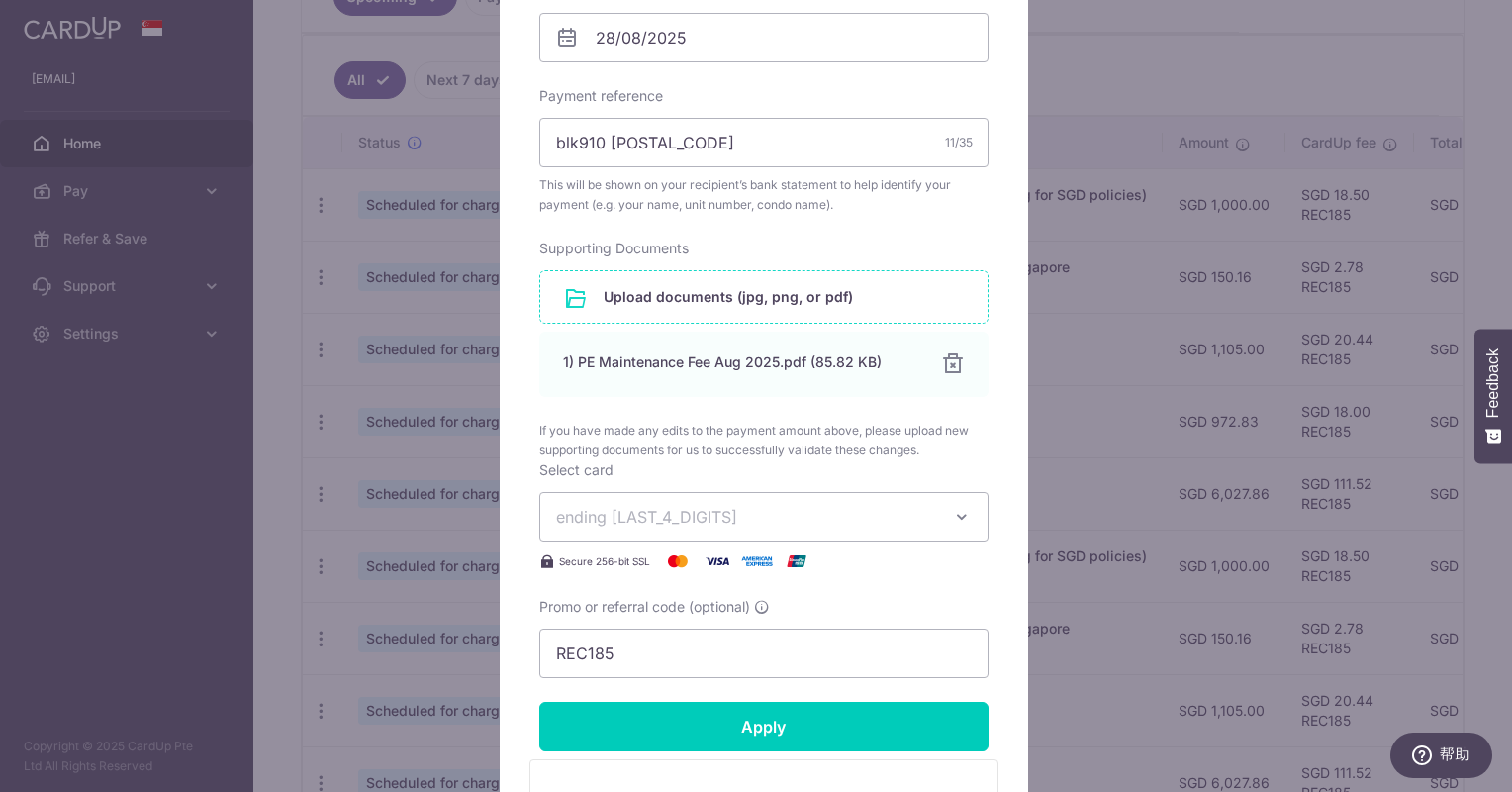 scroll, scrollTop: 792, scrollLeft: 0, axis: vertical 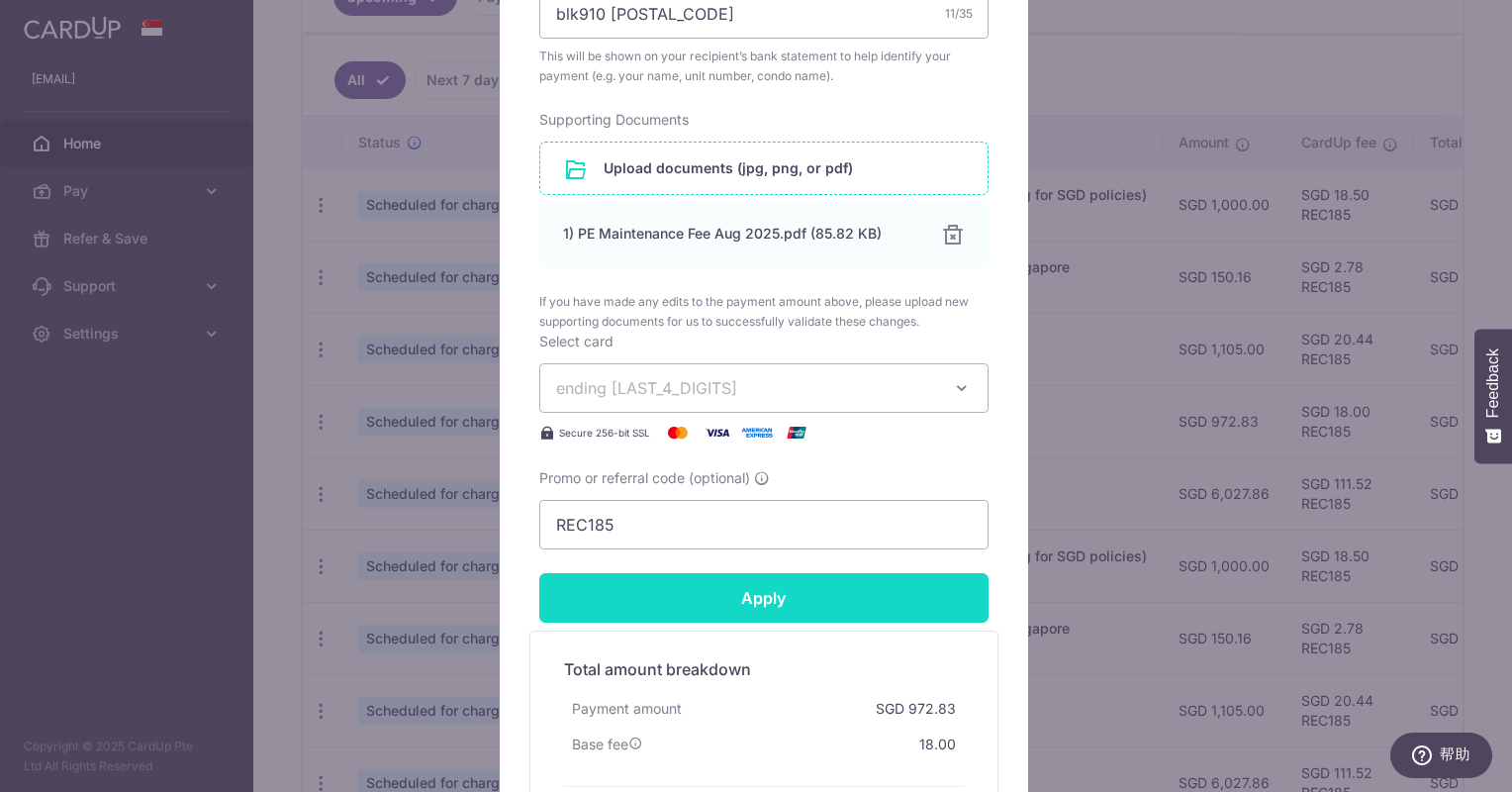 click on "Apply" at bounding box center [764, 598] 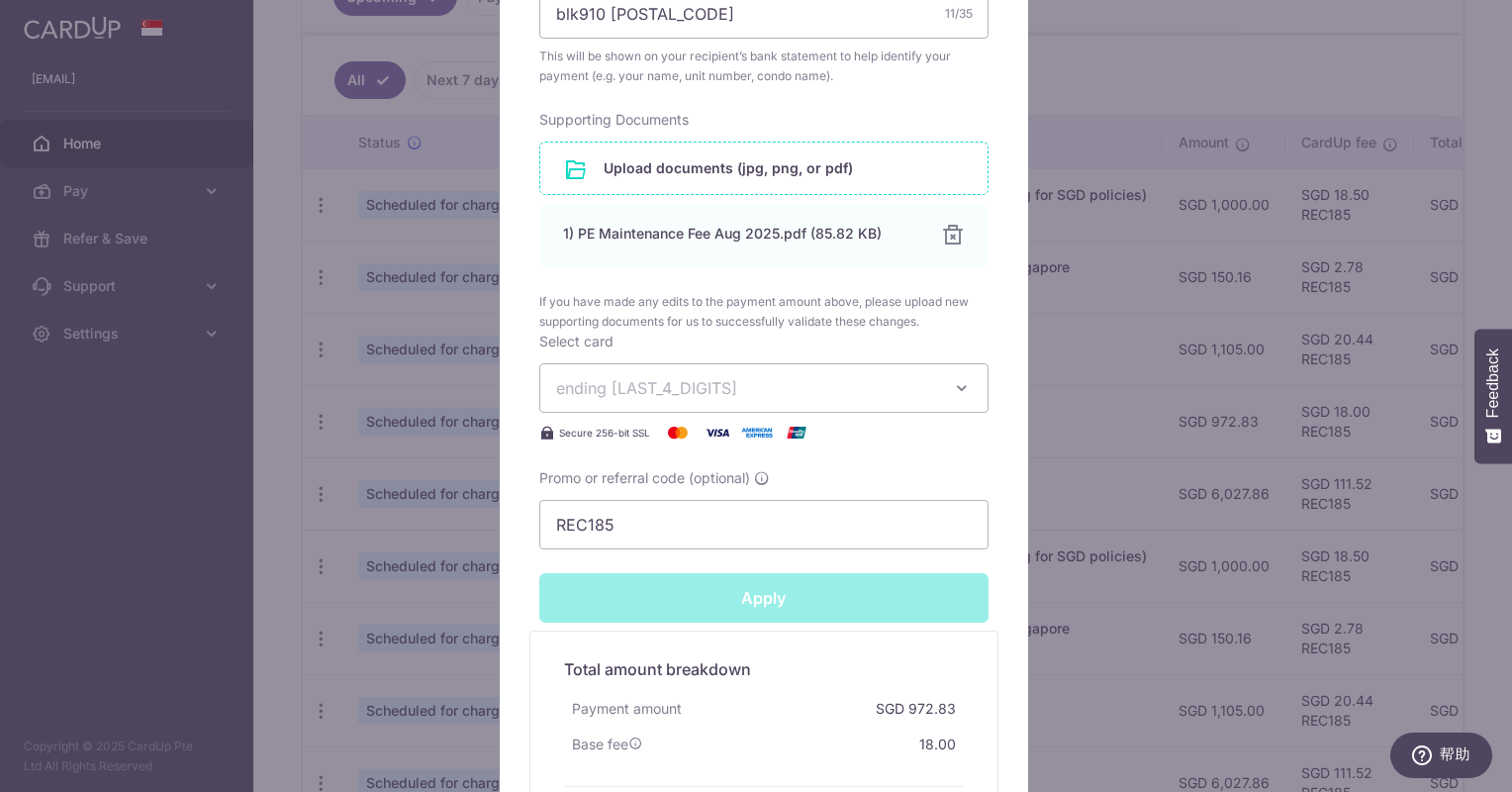 type on "Successfully Applied" 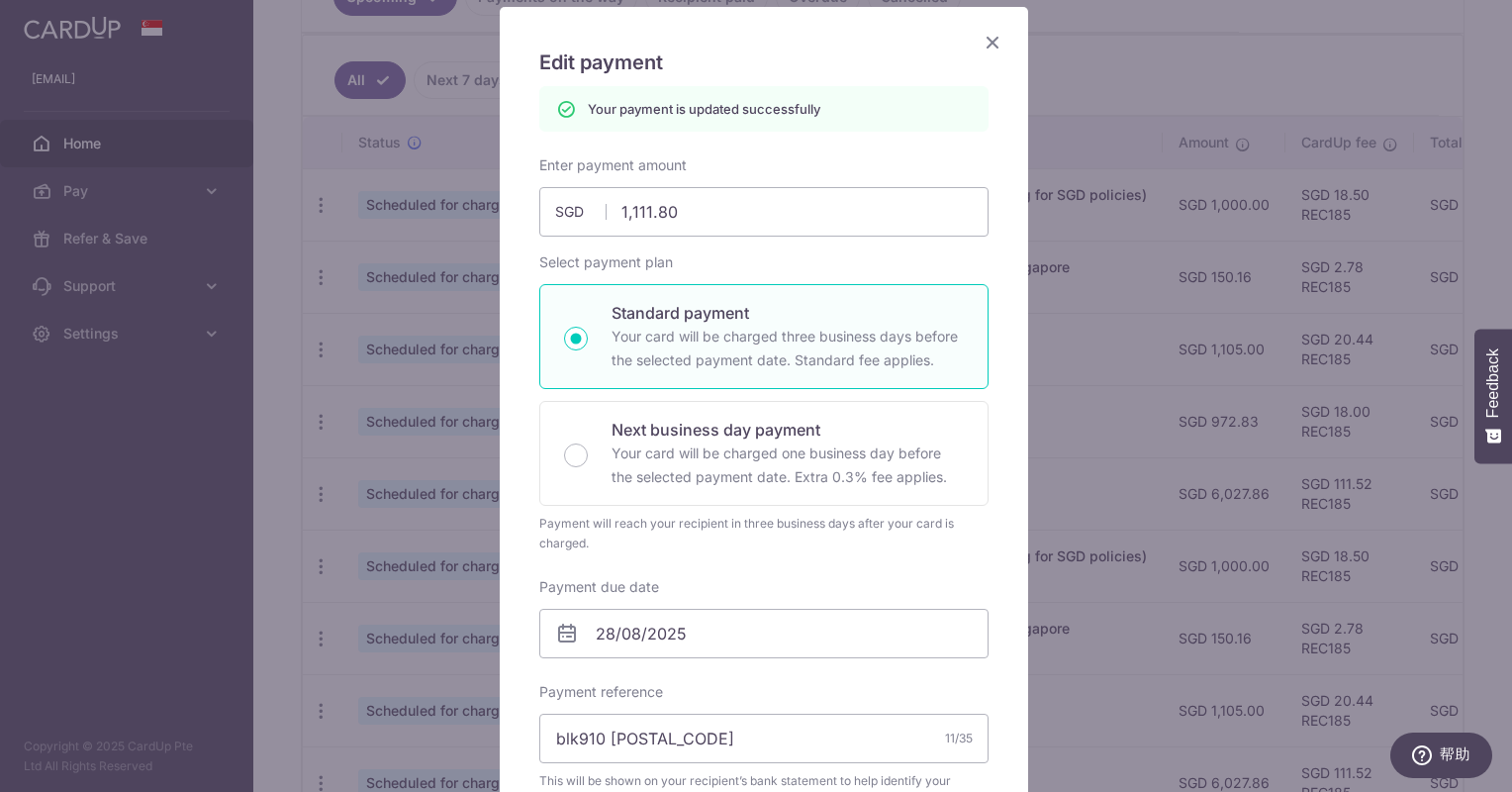 scroll, scrollTop: 0, scrollLeft: 0, axis: both 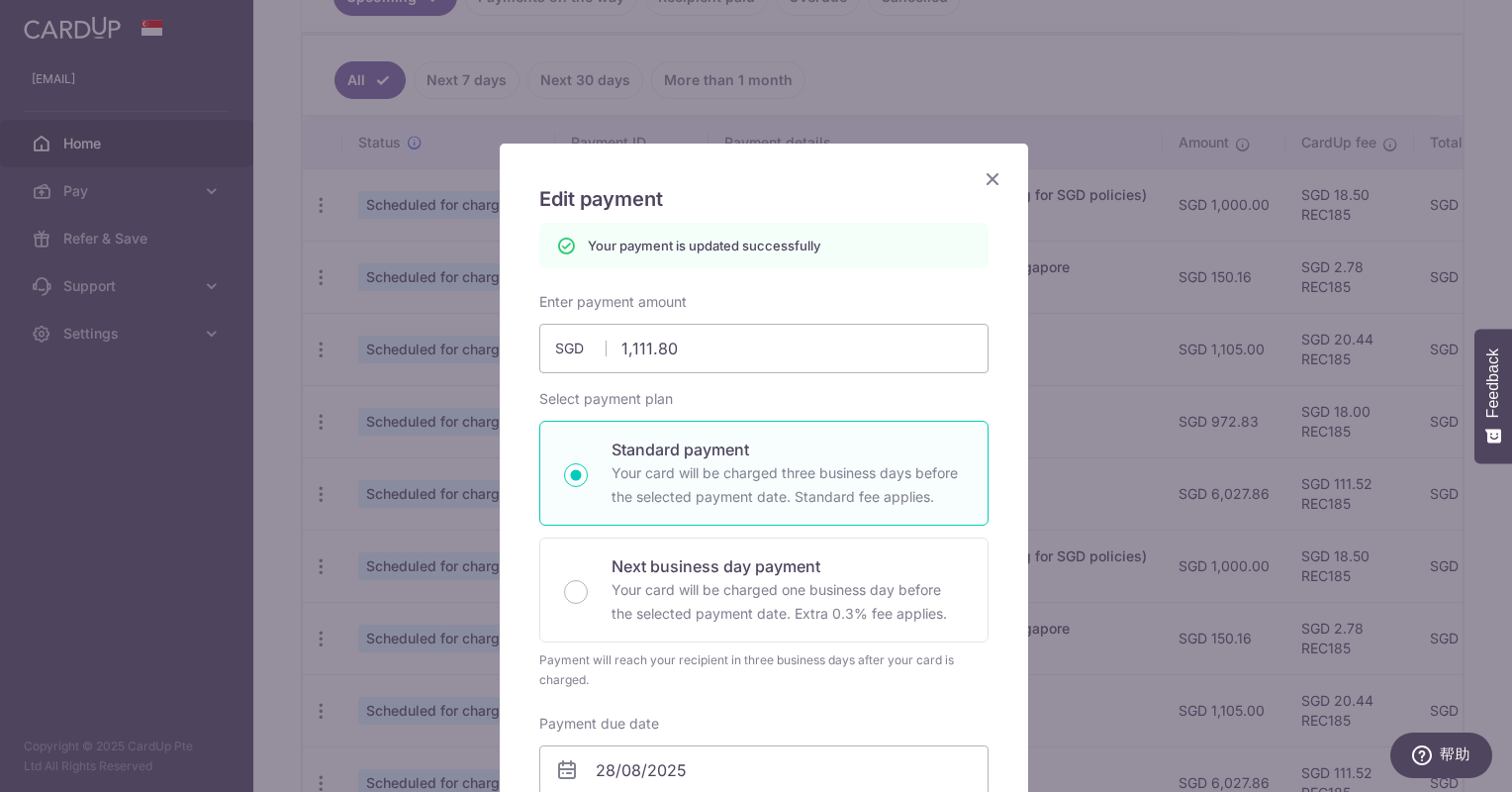 click at bounding box center [992, 178] 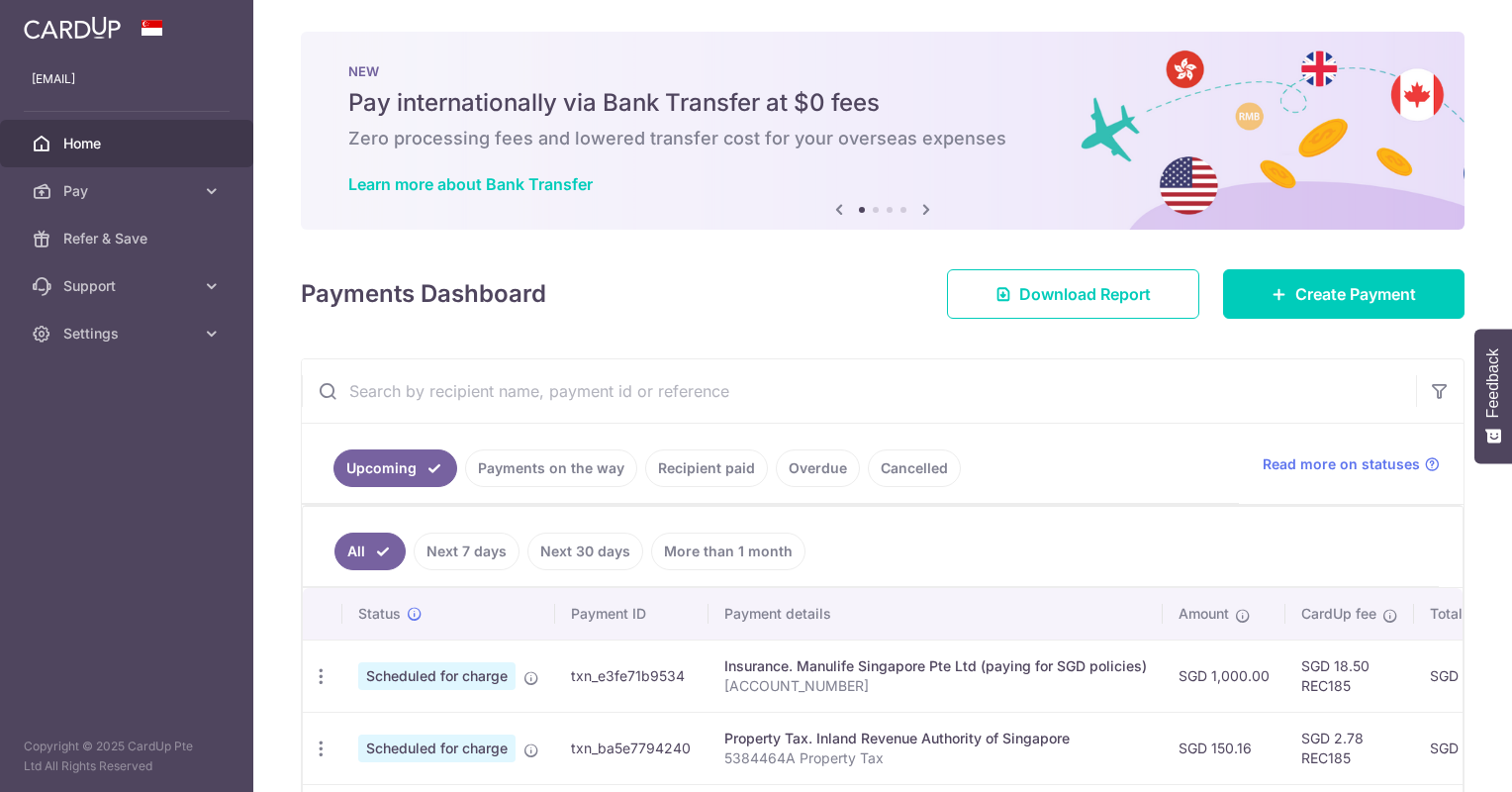 scroll, scrollTop: 0, scrollLeft: 0, axis: both 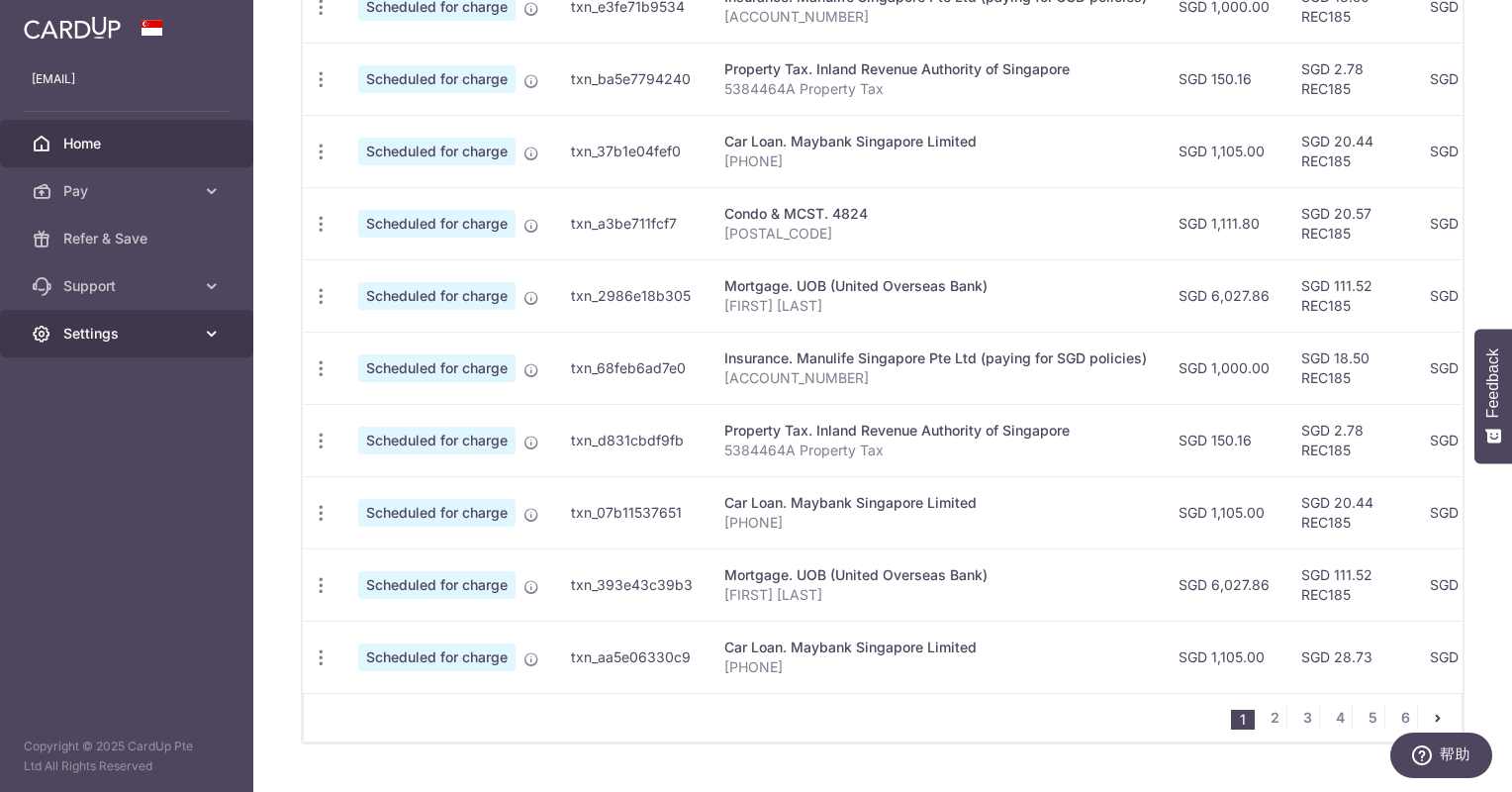 click on "Settings" at bounding box center (129, 334) 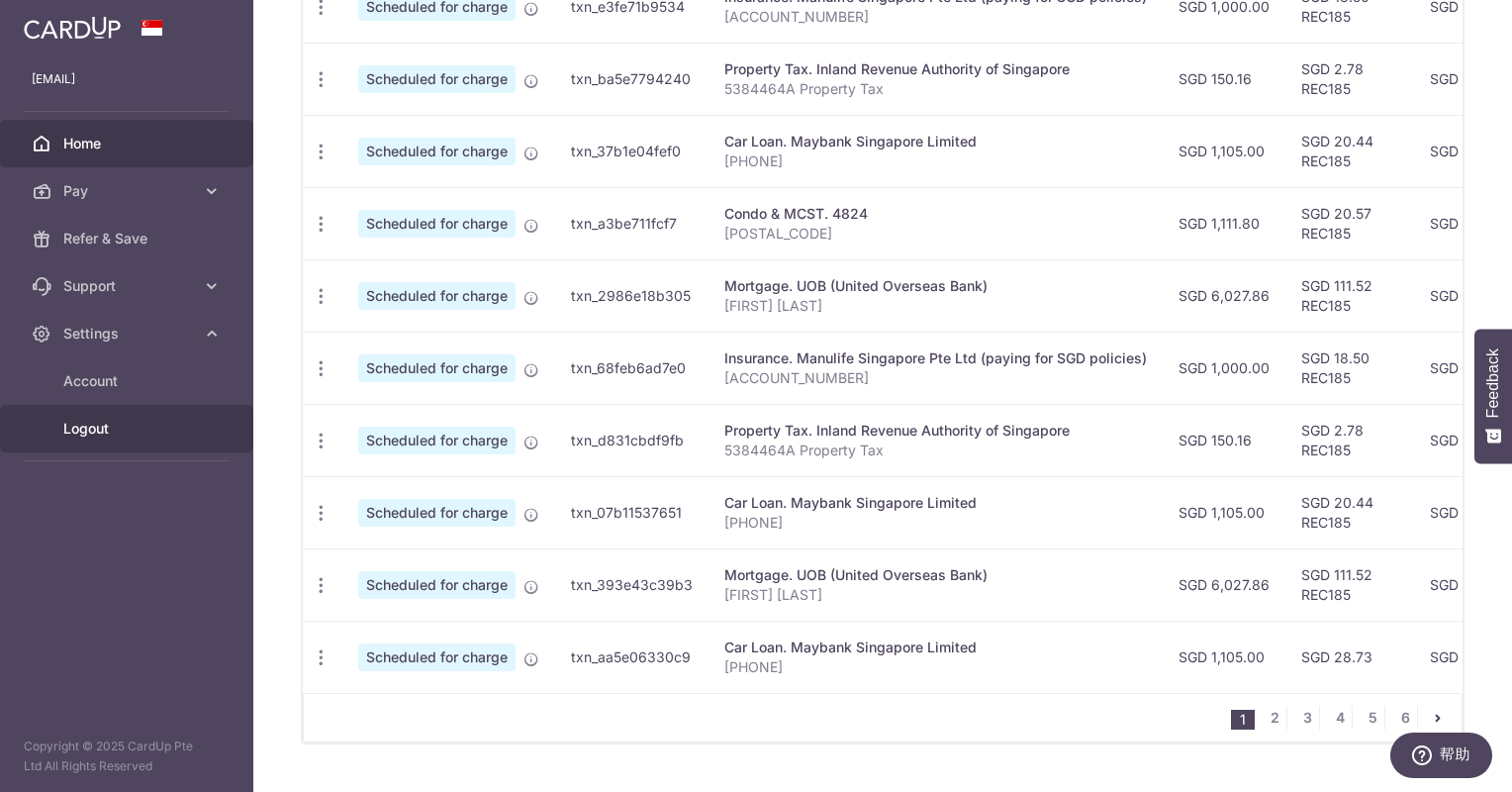click on "Logout" at bounding box center [129, 429] 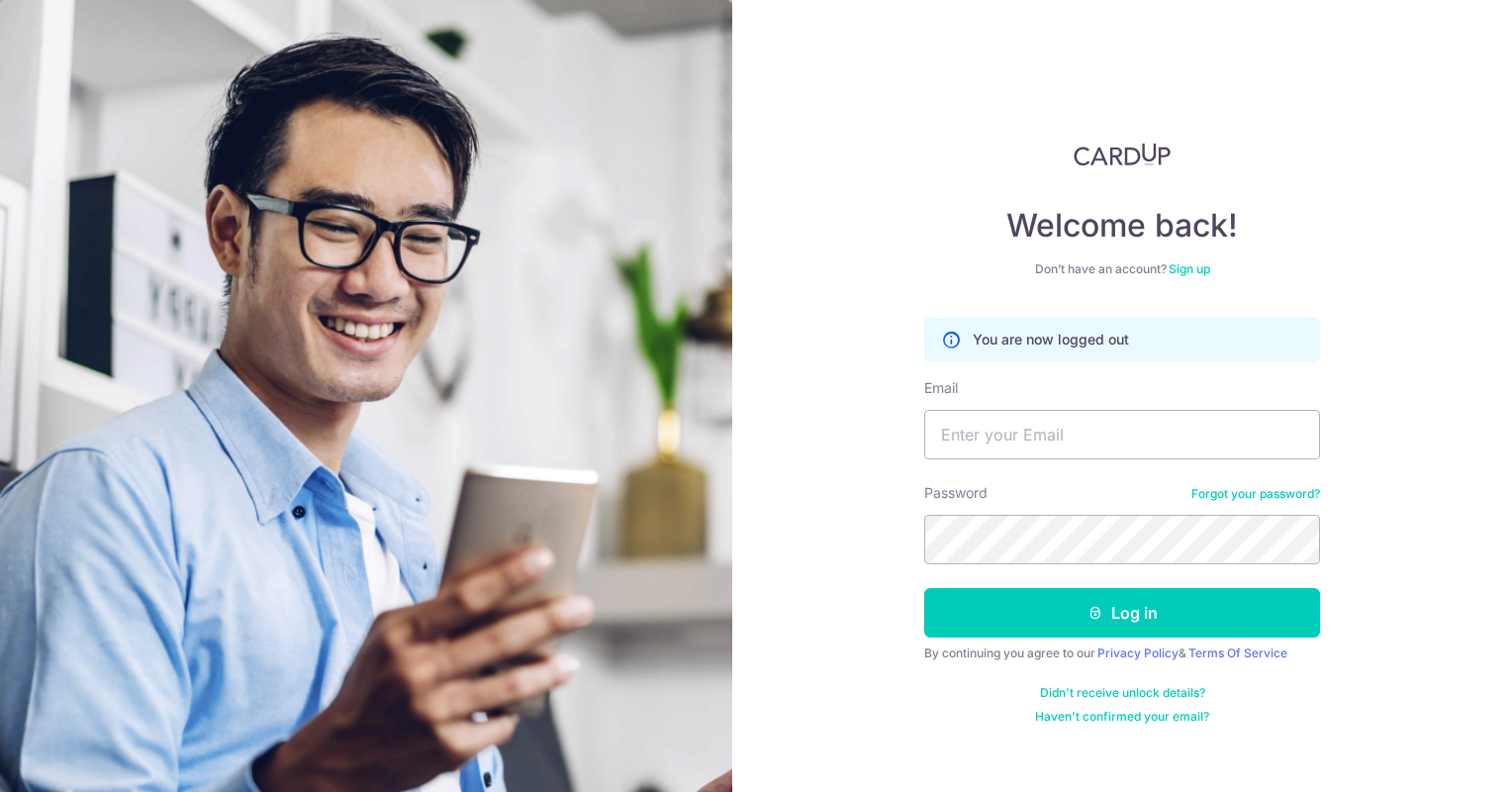 scroll, scrollTop: 0, scrollLeft: 0, axis: both 